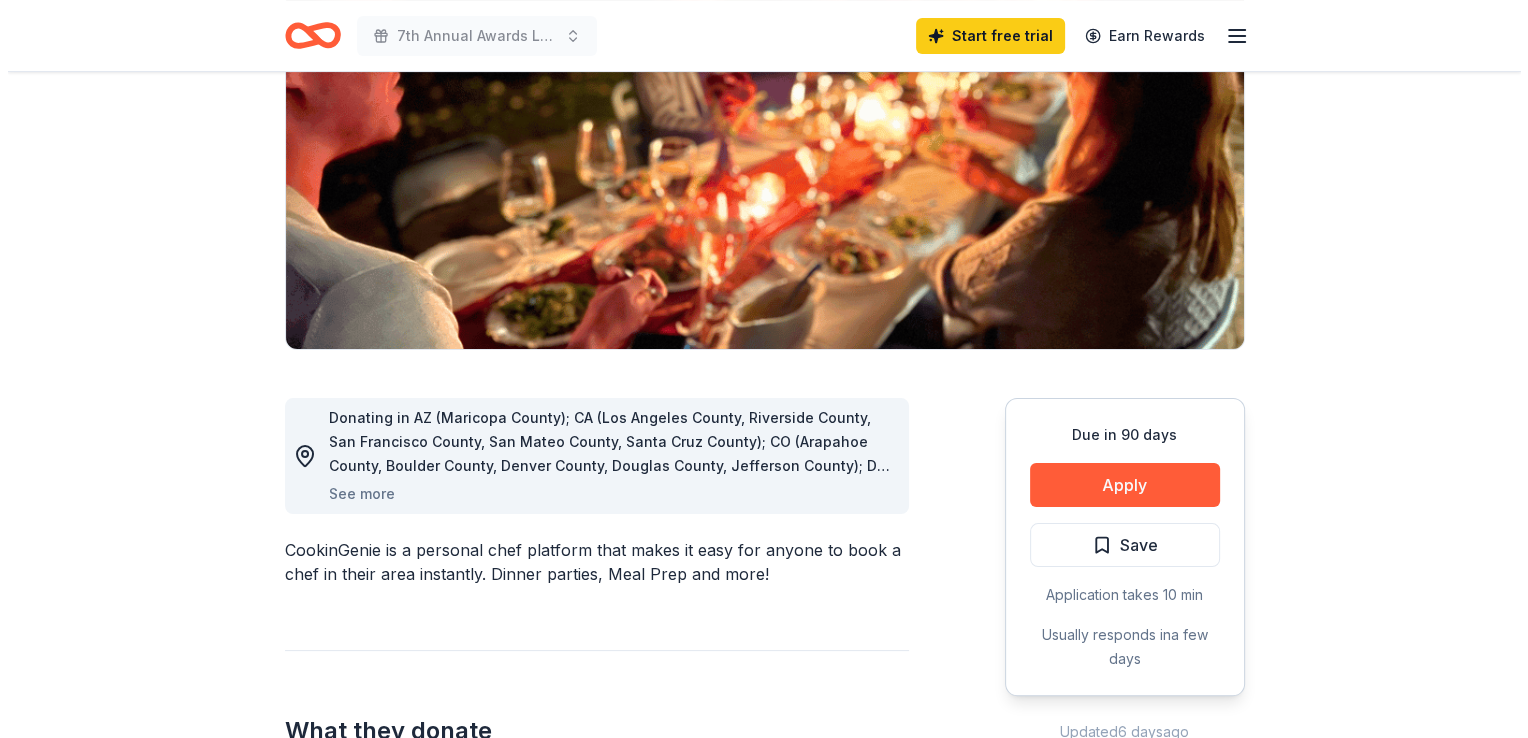 scroll, scrollTop: 259, scrollLeft: 0, axis: vertical 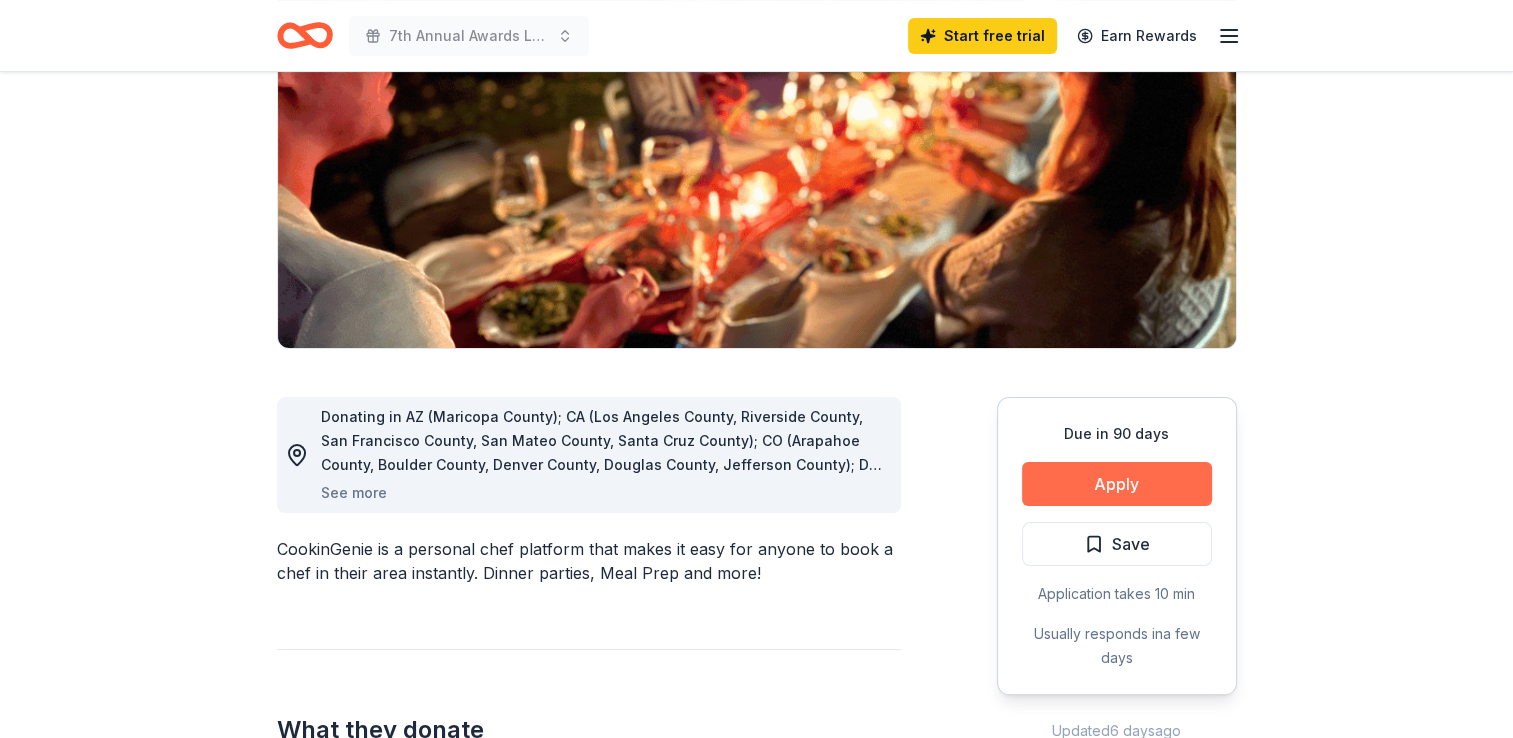 click on "Apply" at bounding box center [1117, 484] 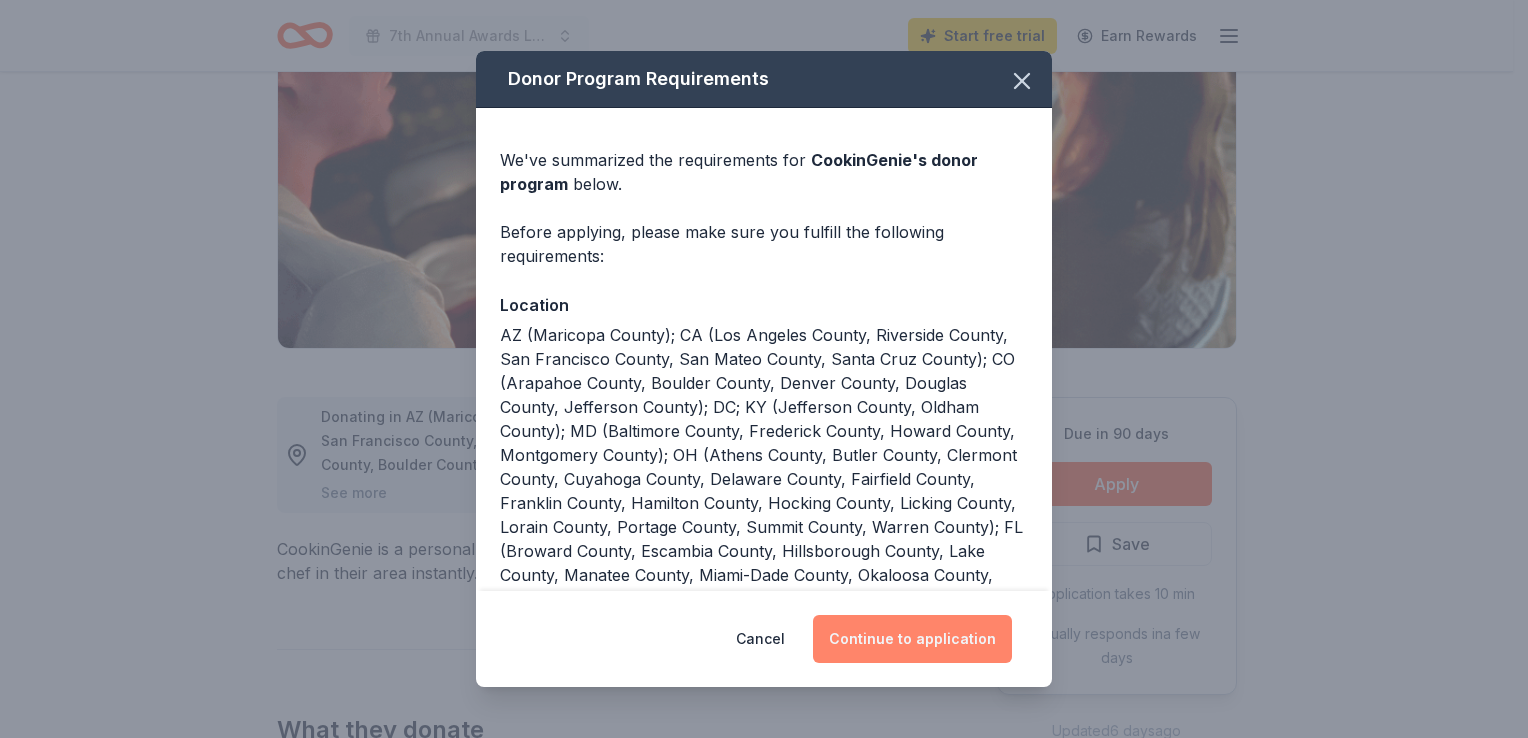 click on "Continue to application" at bounding box center [912, 639] 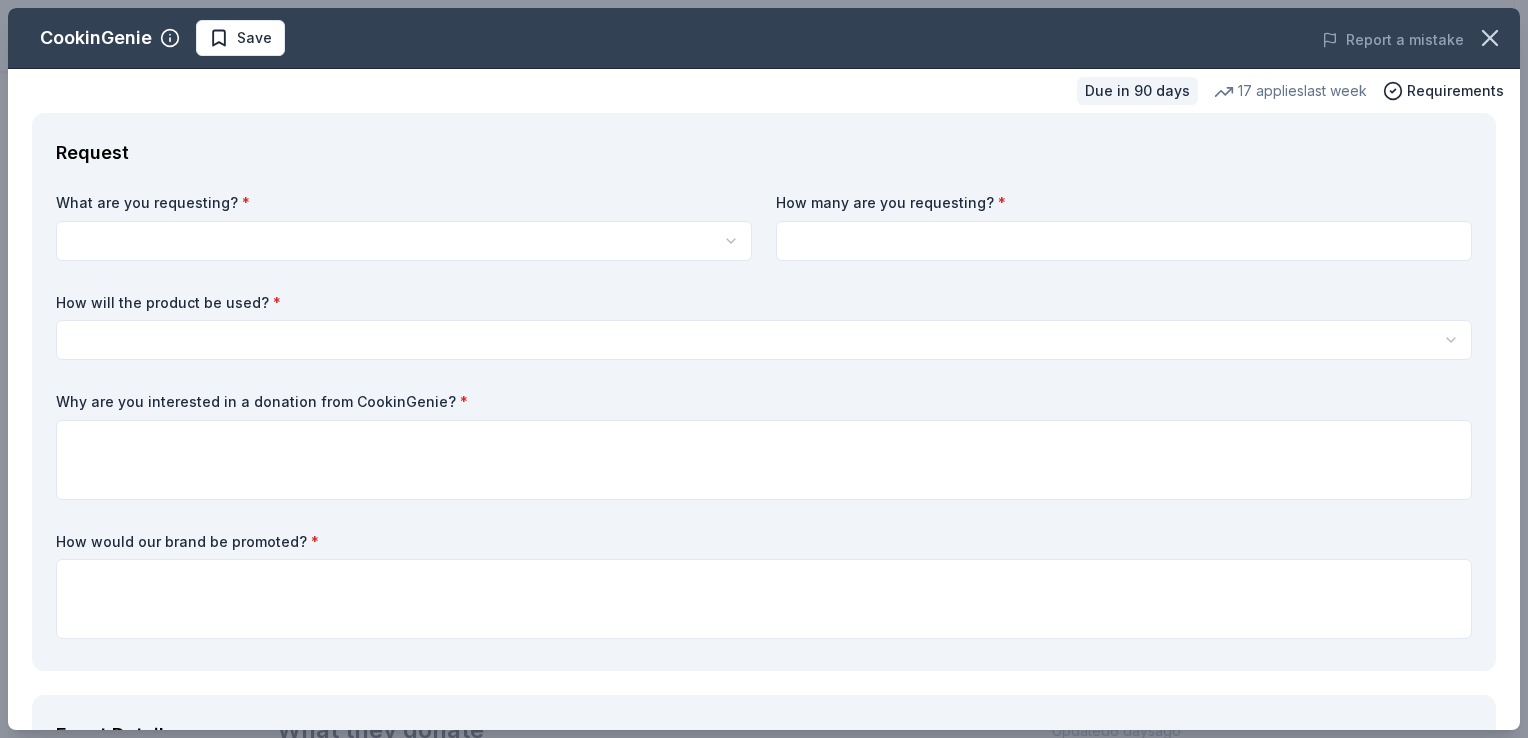 scroll, scrollTop: 0, scrollLeft: 0, axis: both 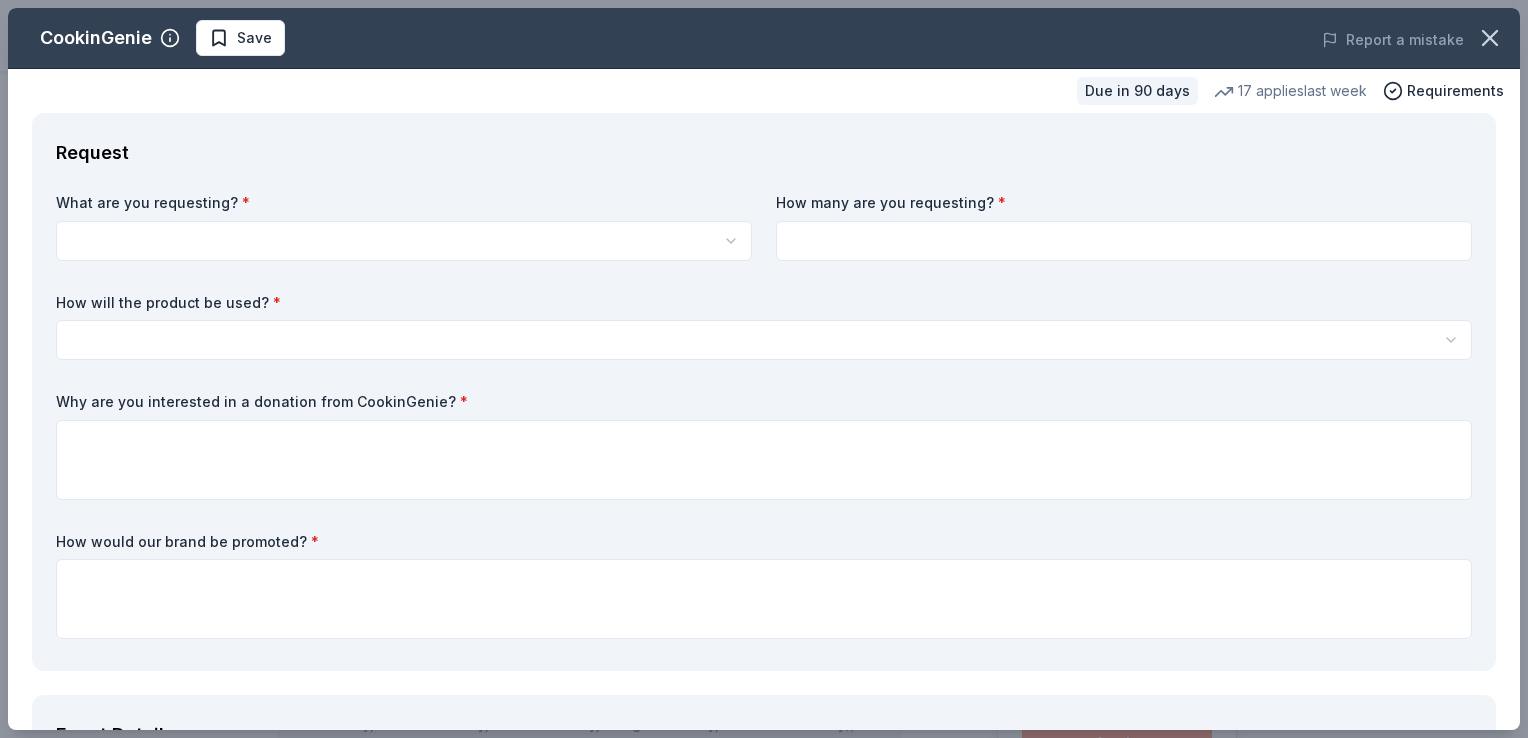 click on "7th Annual Awards Luncheon Start free  trial Earn Rewards Due in 90 days Share CookinGenie 5.0 • 5  reviews 17   applies  last week approval rate donation value Share See more CookinGenie is a personal chef platform that makes it easy for anyone to book a chef in their area instantly. Dinner parties, Meal Prep and more! What they donate One $200 gift card Auction & raffle   You may receive donations every   3 months Who they donate to CookinGenie  hasn ' t listed any preferences or eligibility criteria. Due in 90 days Apply Save Application takes 10 min Usually responds in  a few days Updated  6 days  ago Report a mistake approval rate 20 % approved 30 % declined 50 % no response donation value (average) 20% 70% 0% 10% $xx - $xx $xx - $xx $xx - $xx $xx - $xx Start free Pro trial to view approval rates and average donation values 5.0 • 5  reviews NEXT Village [CITY] [STATE] July 2025 • Approved They responded quickly and were friendly and easy to communicate with.  We're very pleased with the donation. 5" at bounding box center (764, 369) 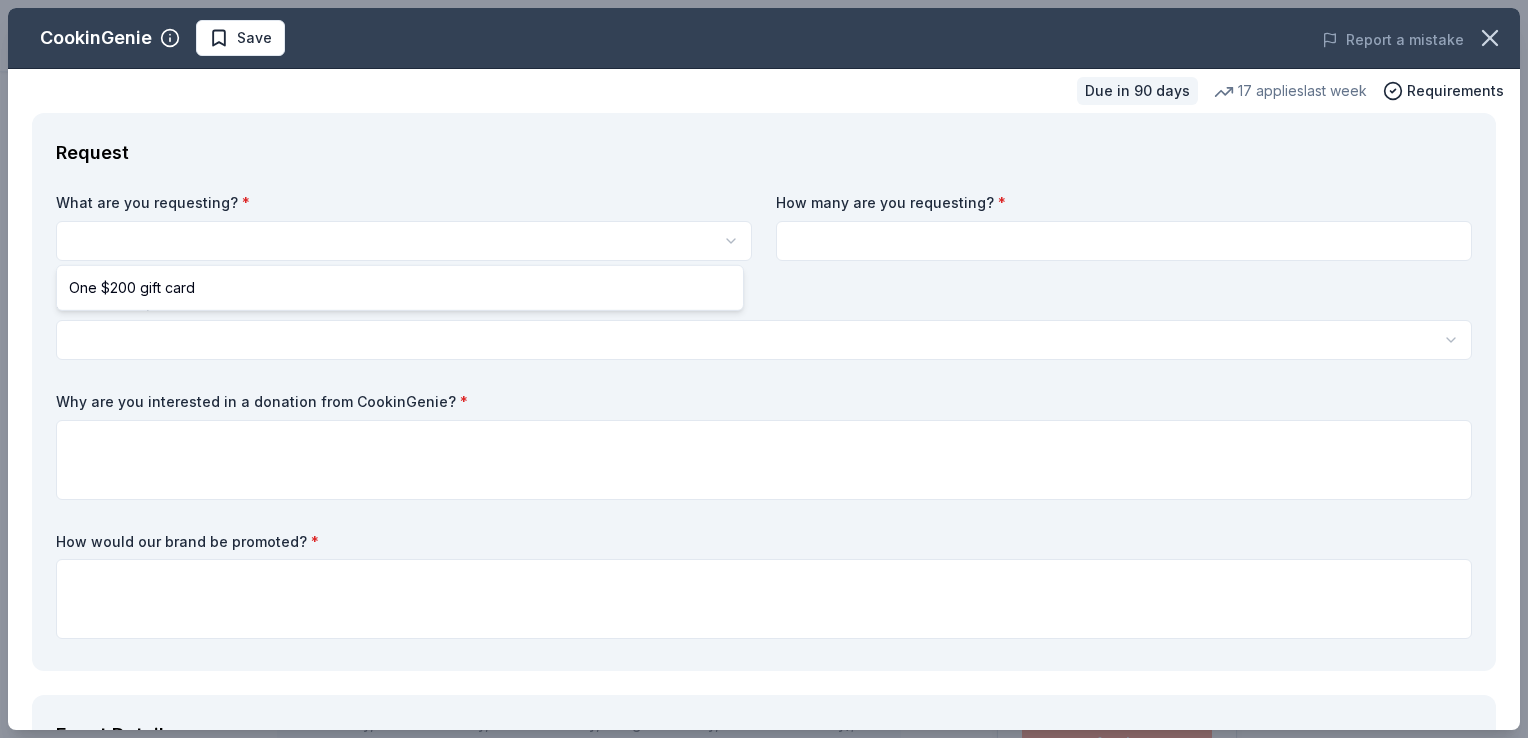 click on "One $200 gift card" at bounding box center [401, 288] 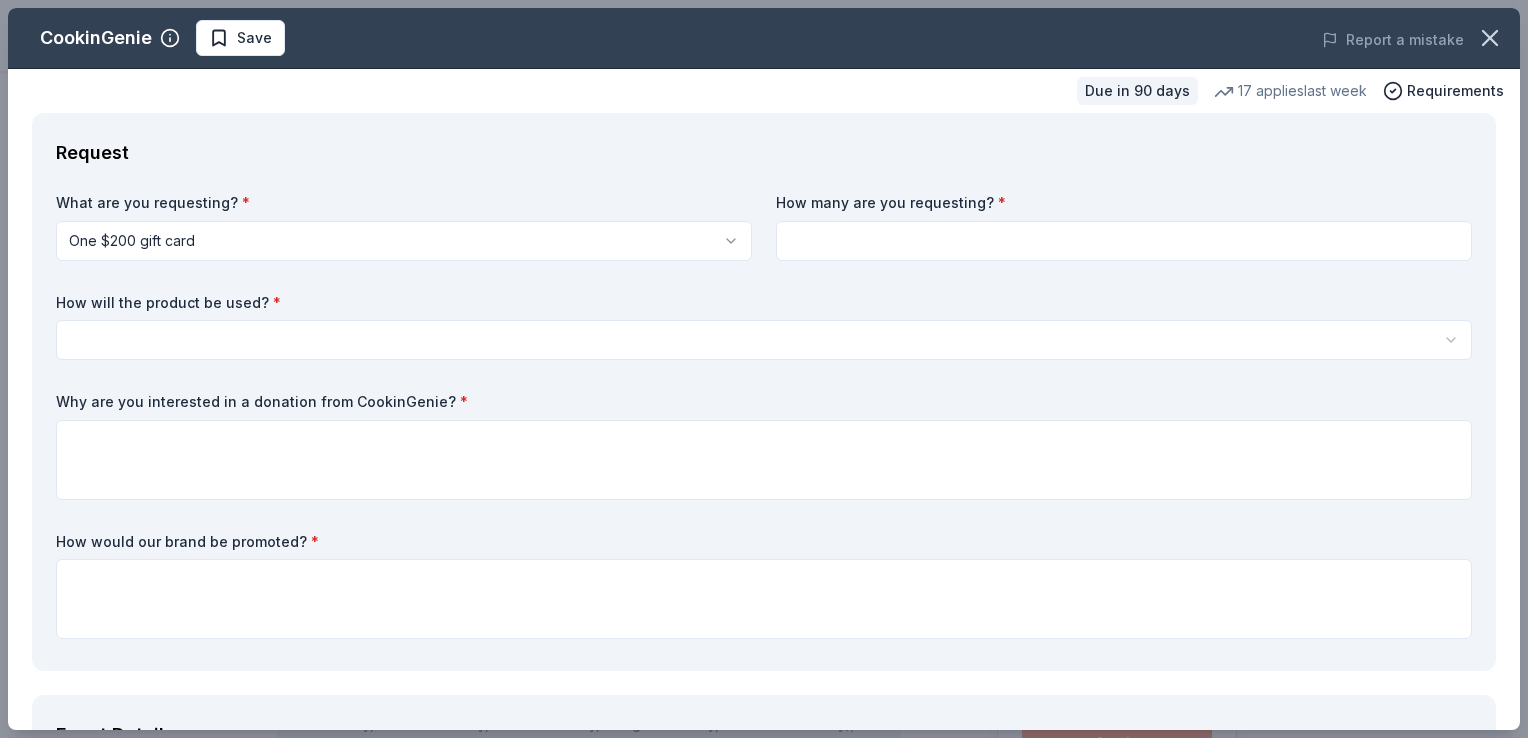 click at bounding box center (1124, 241) 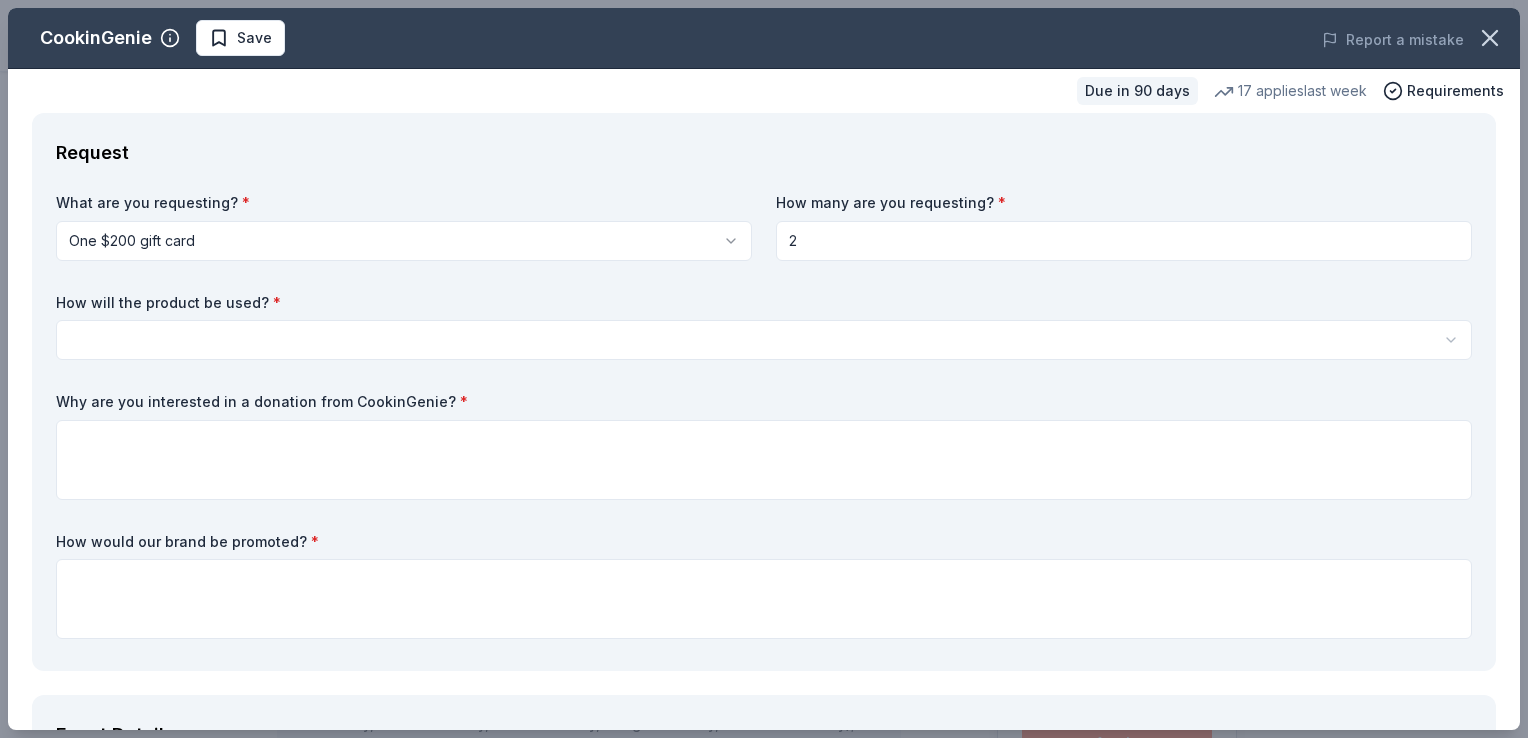 type on "2" 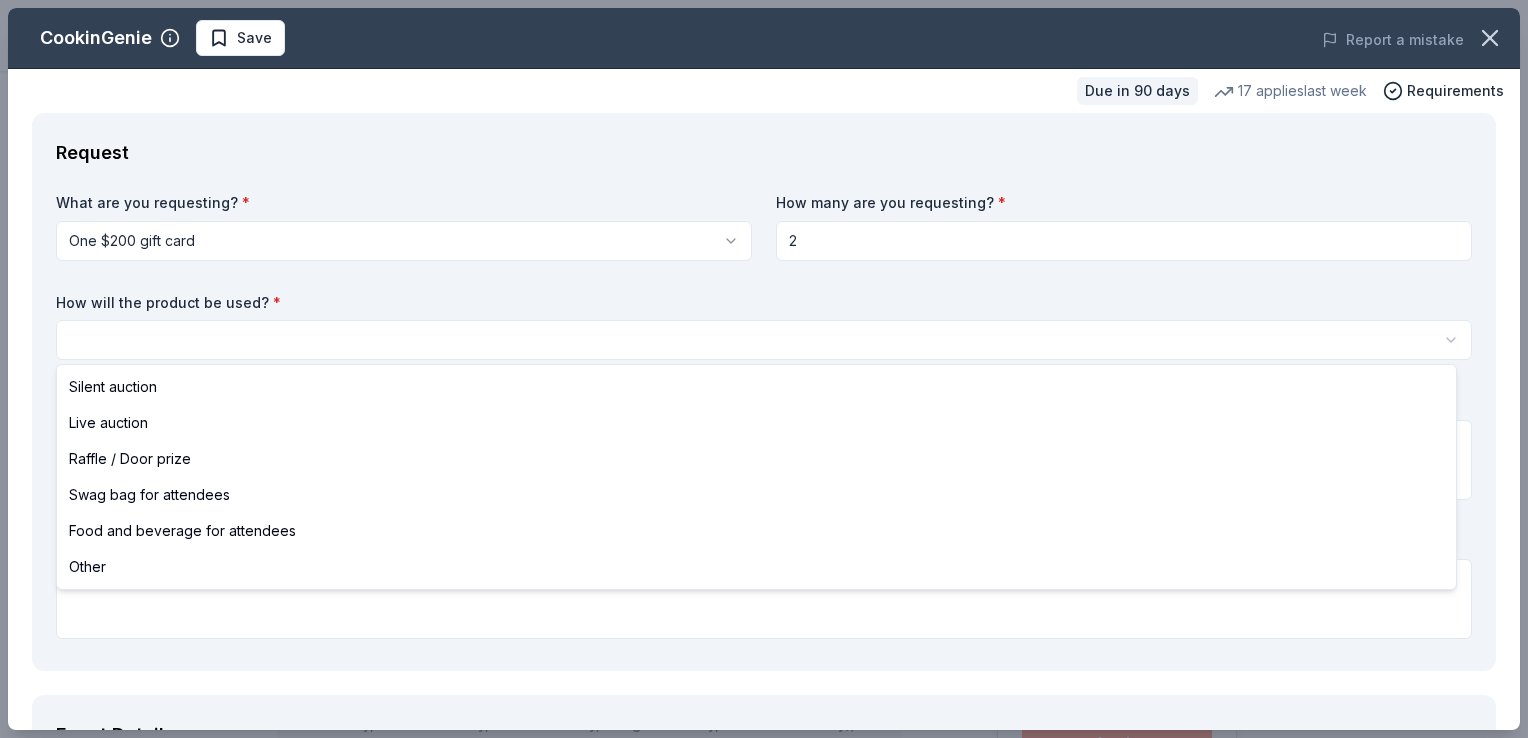 select on "raffleDoorPrize" 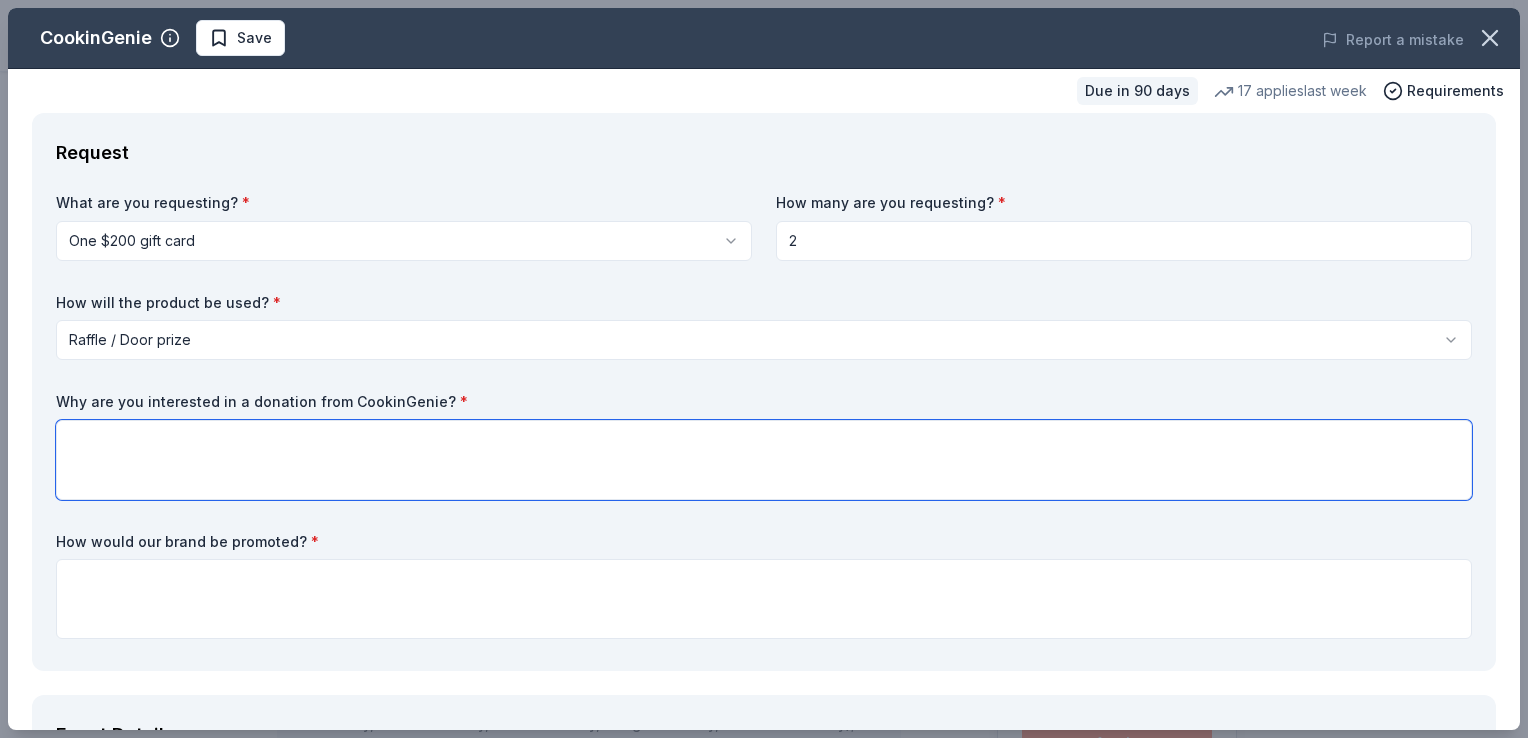 click at bounding box center (764, 460) 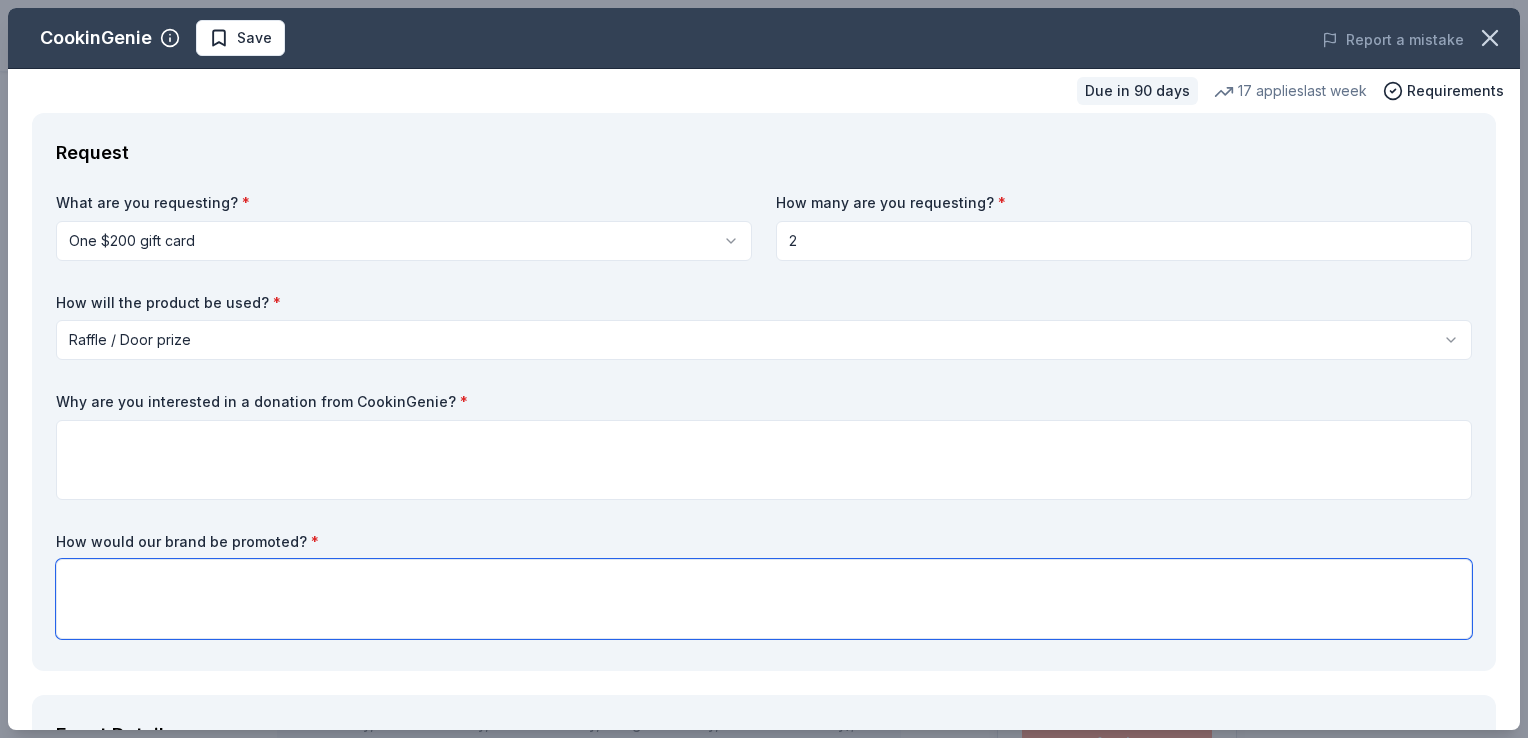 click at bounding box center (764, 599) 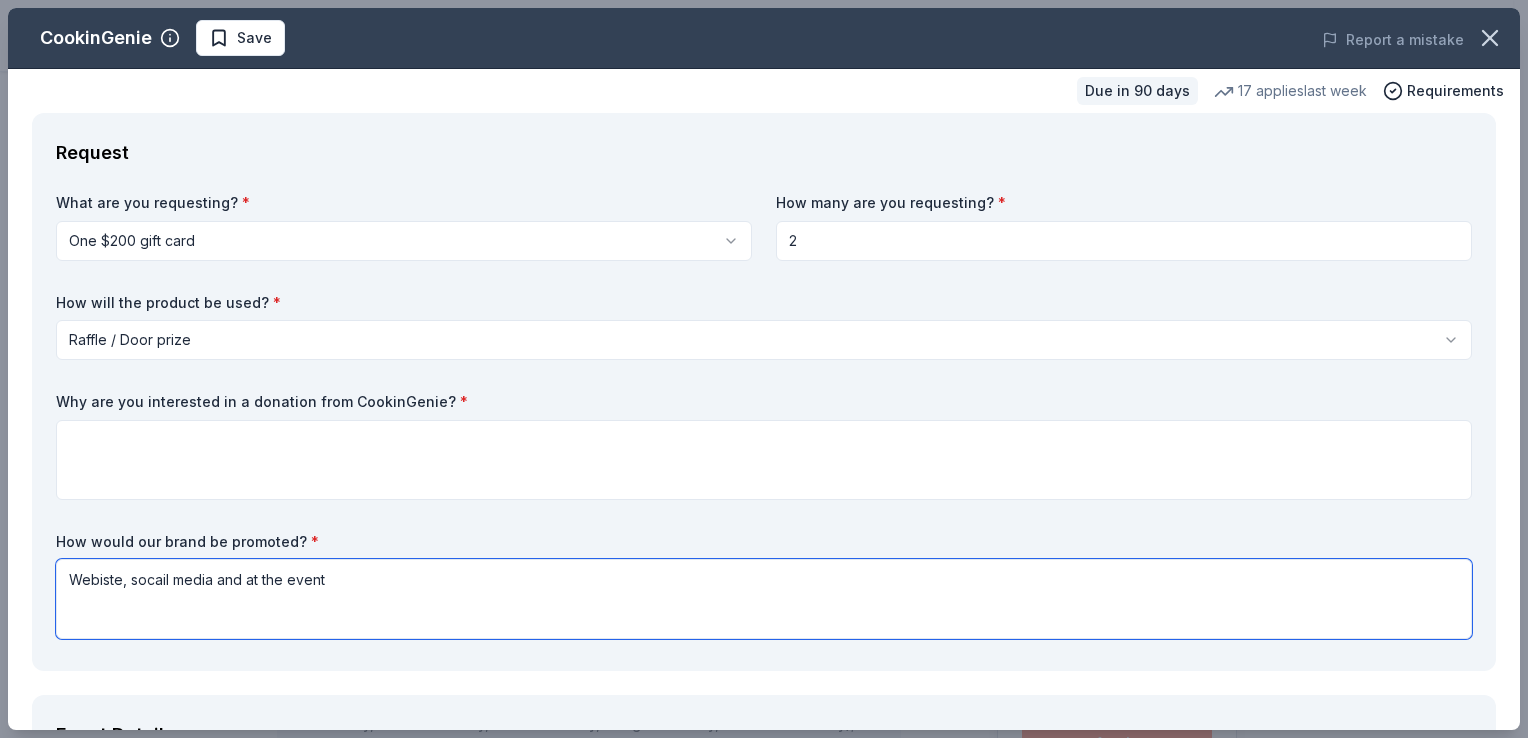type on "Webiste, socail media and at the event" 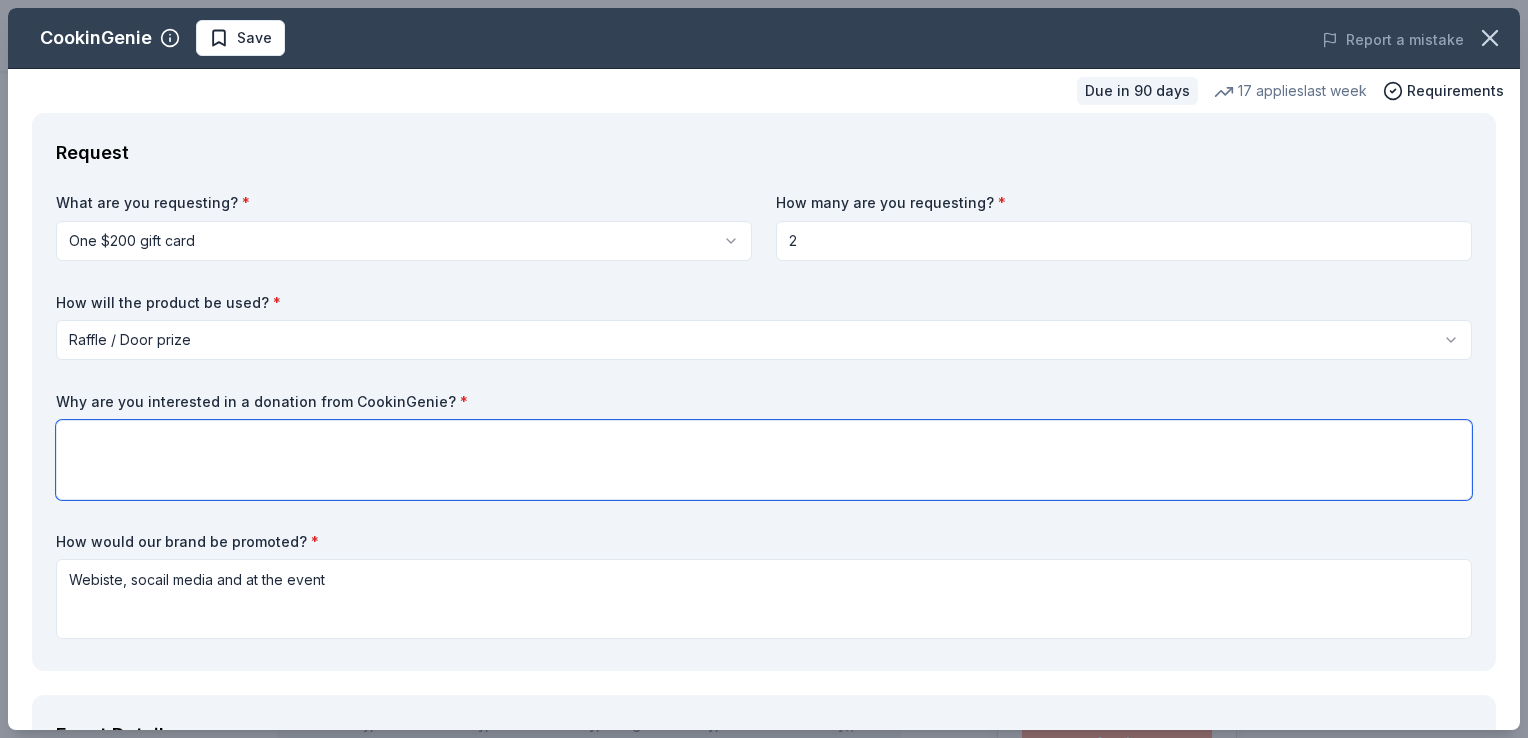 click at bounding box center [764, 460] 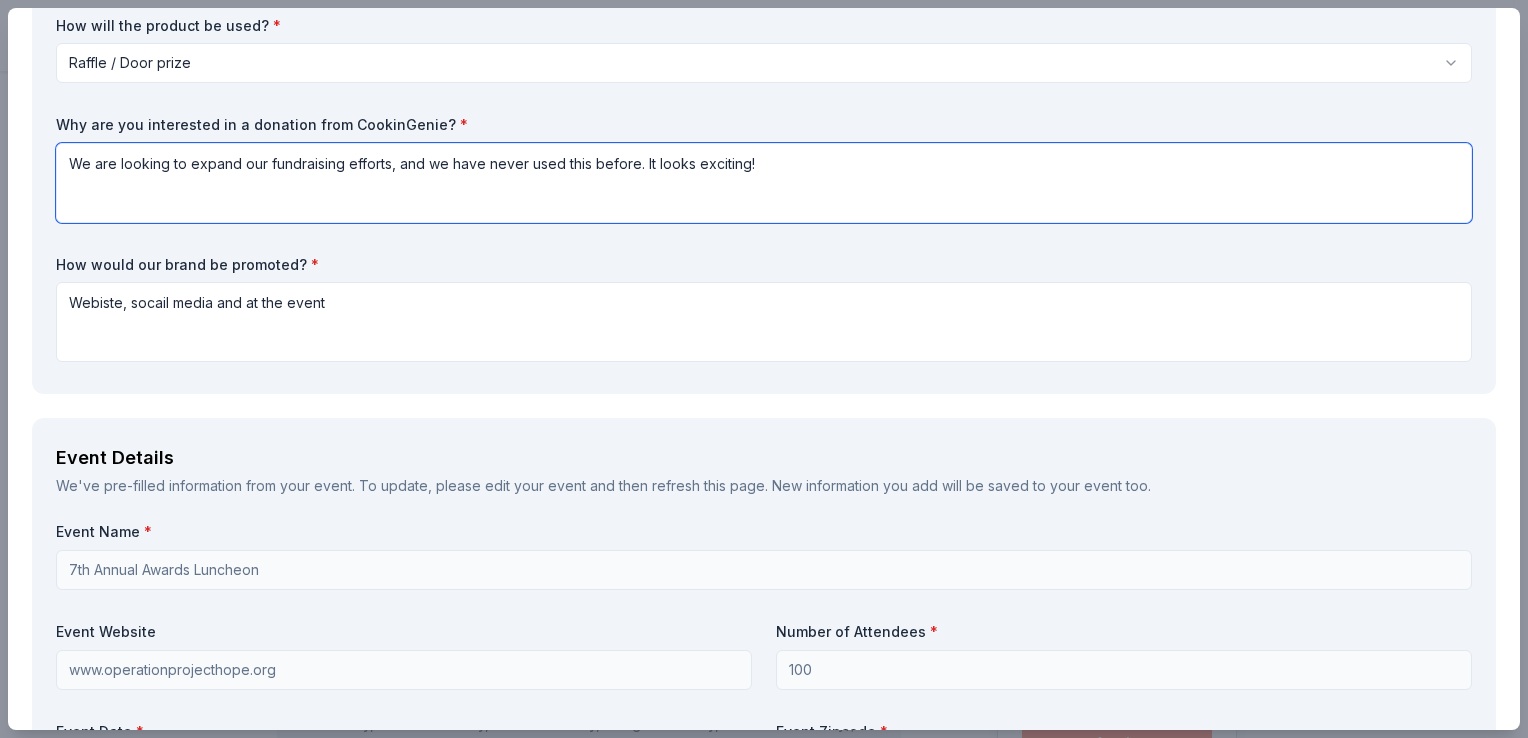 scroll, scrollTop: 282, scrollLeft: 0, axis: vertical 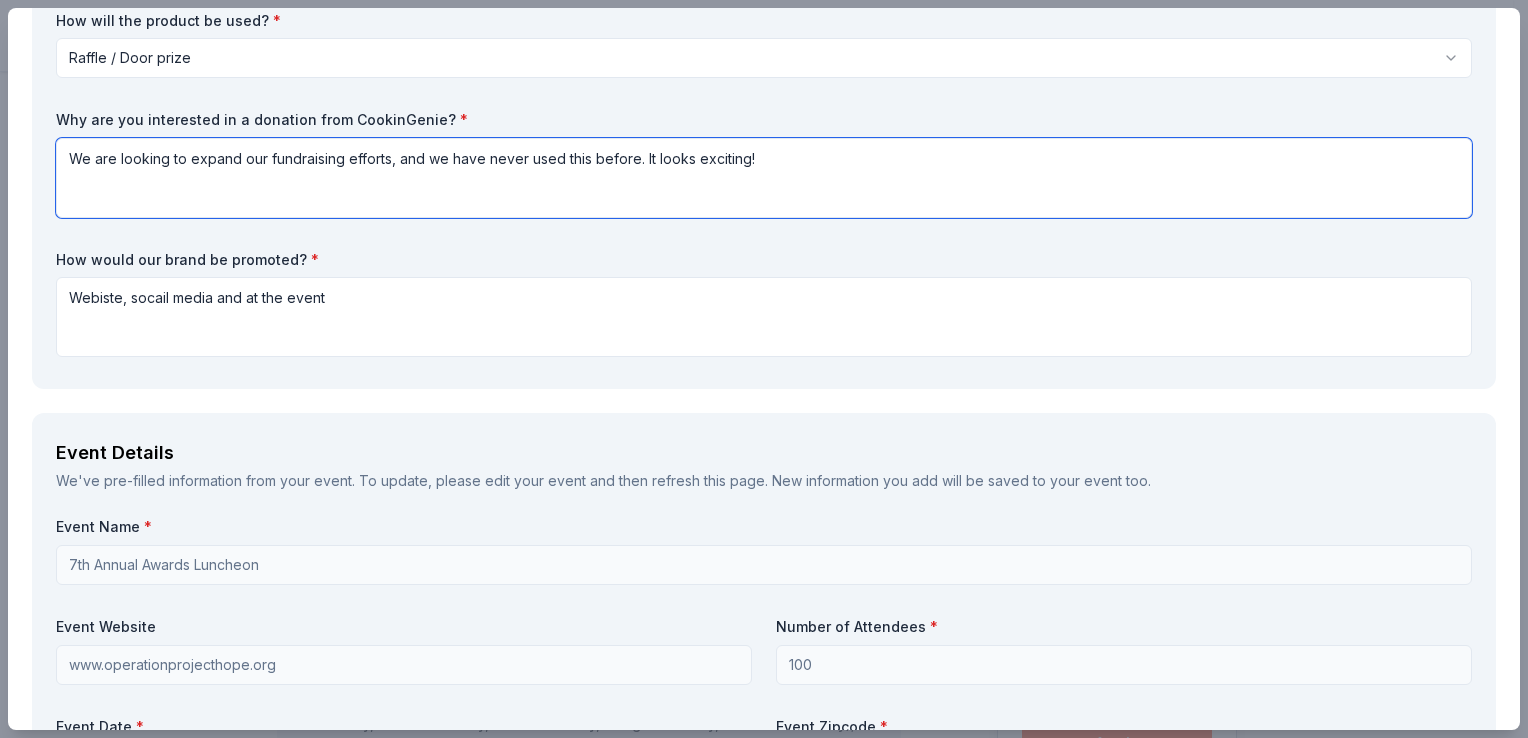 type on "We are looking to expand our fundraising efforts, and we have never used this before. It looks exciting!" 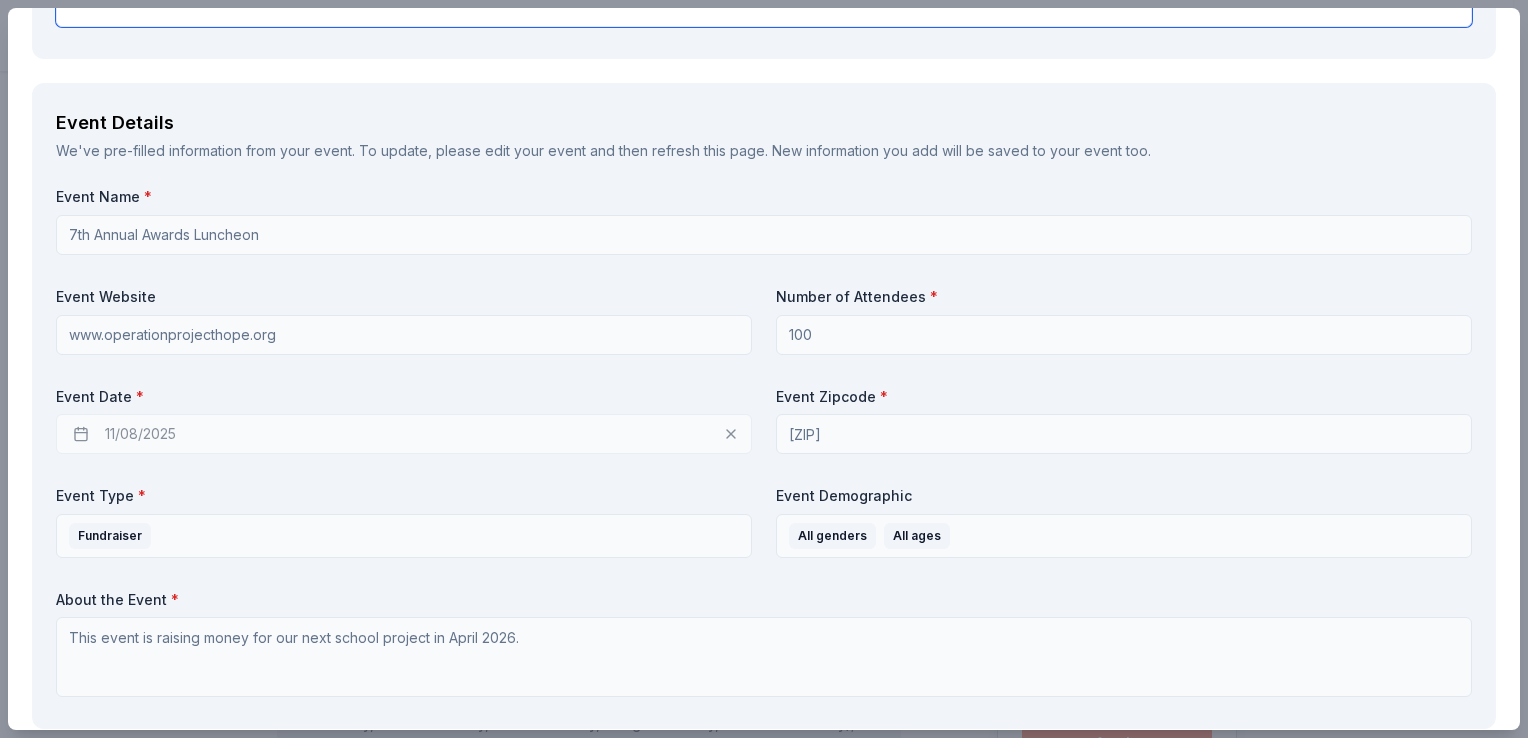 scroll, scrollTop: 628, scrollLeft: 0, axis: vertical 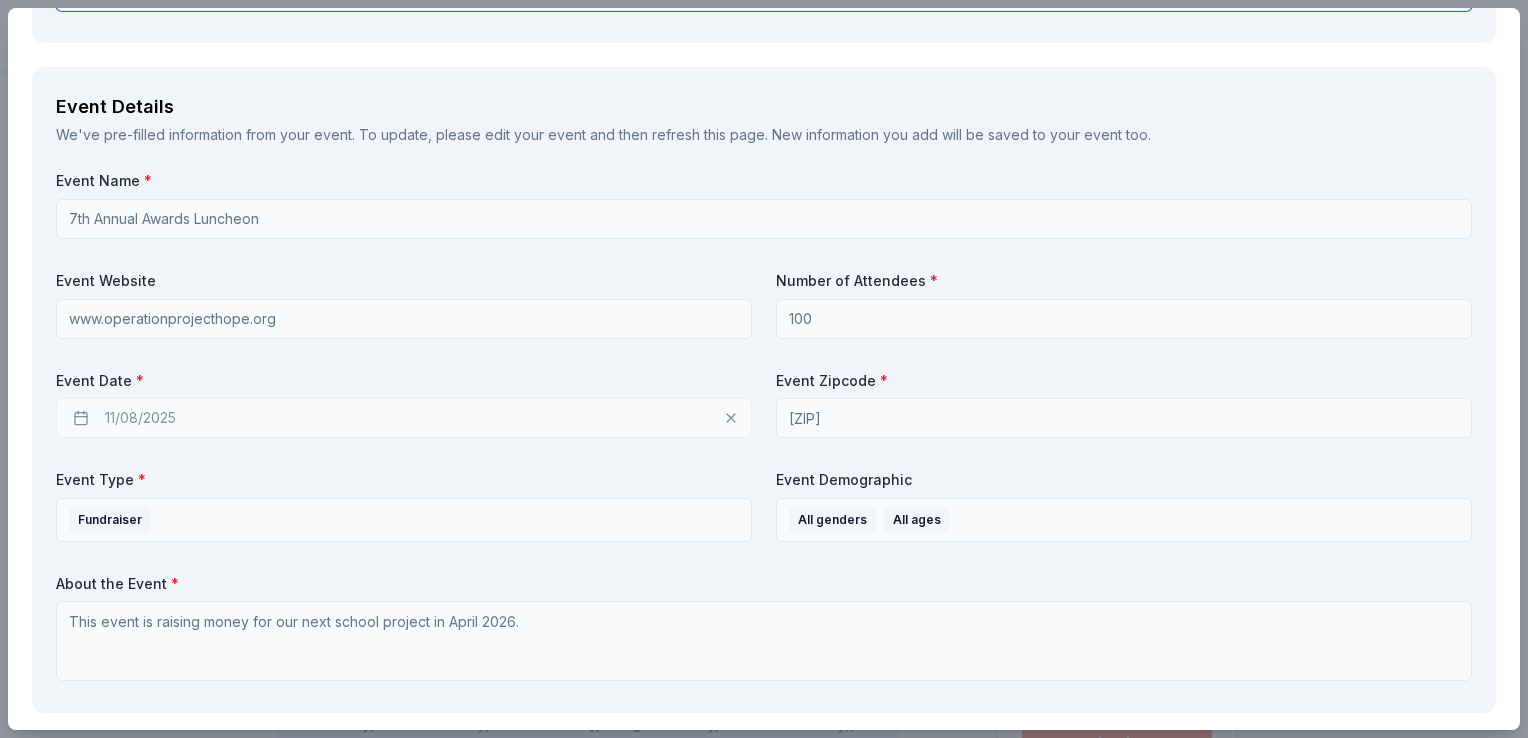 type on "Website, social media and at the event" 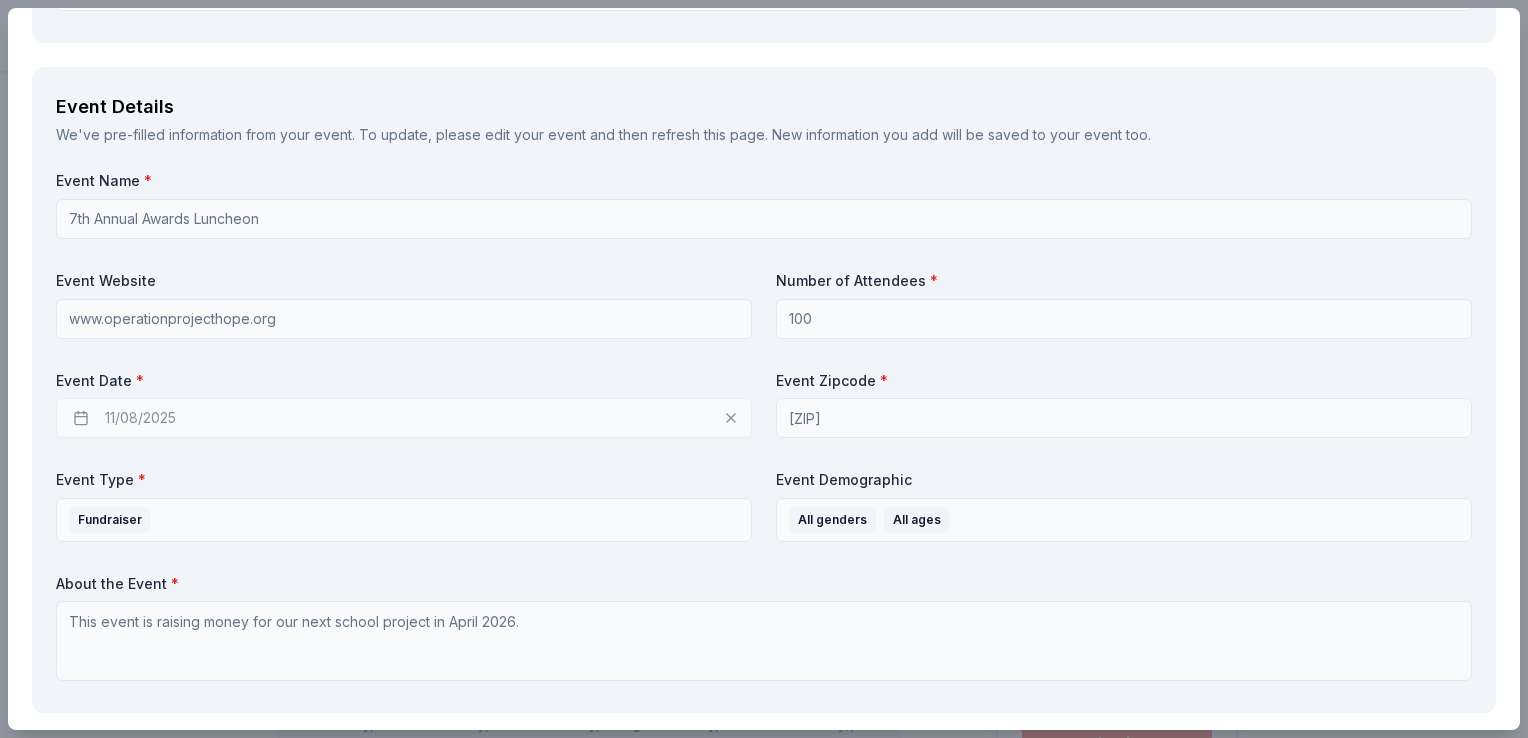 click on "11/08/2025" at bounding box center [404, 418] 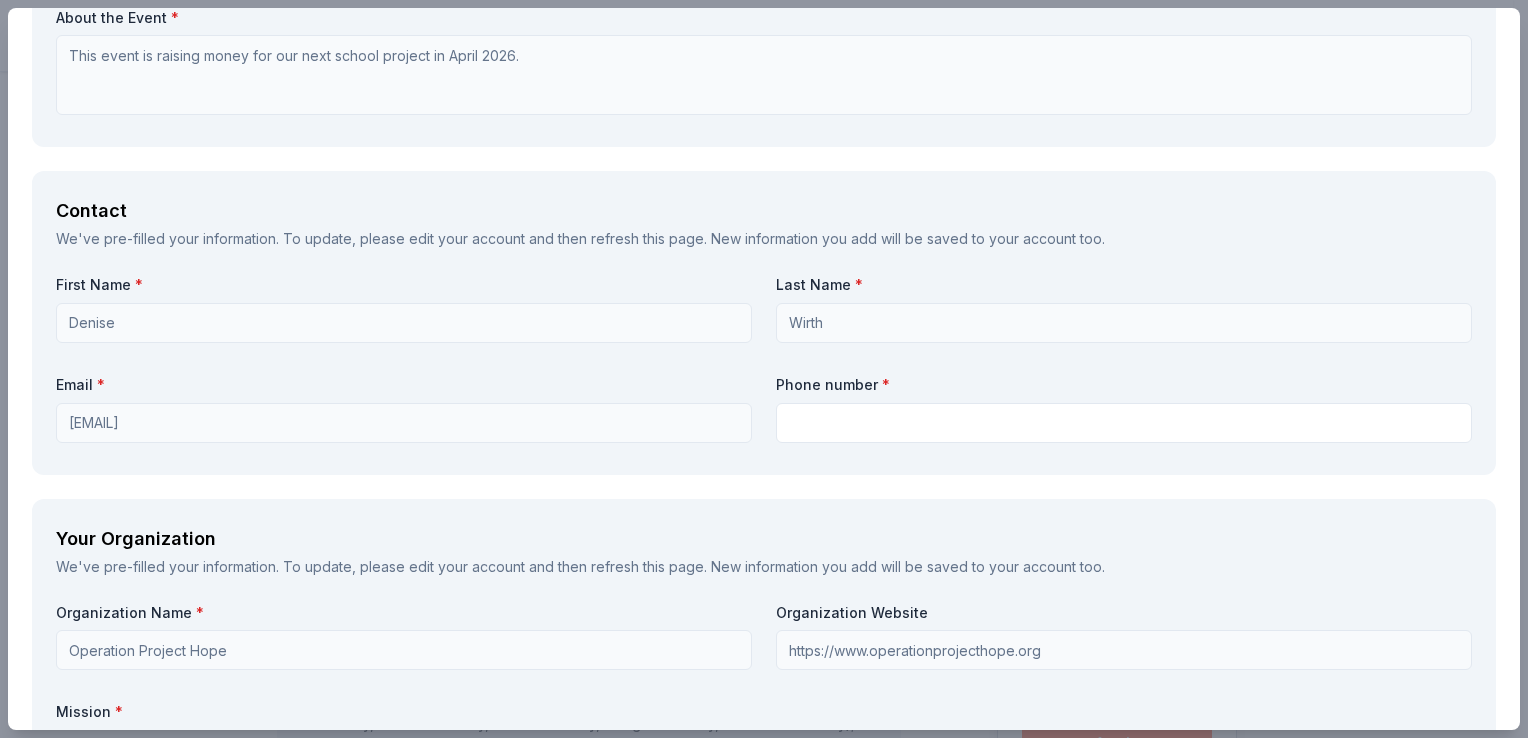 scroll, scrollTop: 1227, scrollLeft: 0, axis: vertical 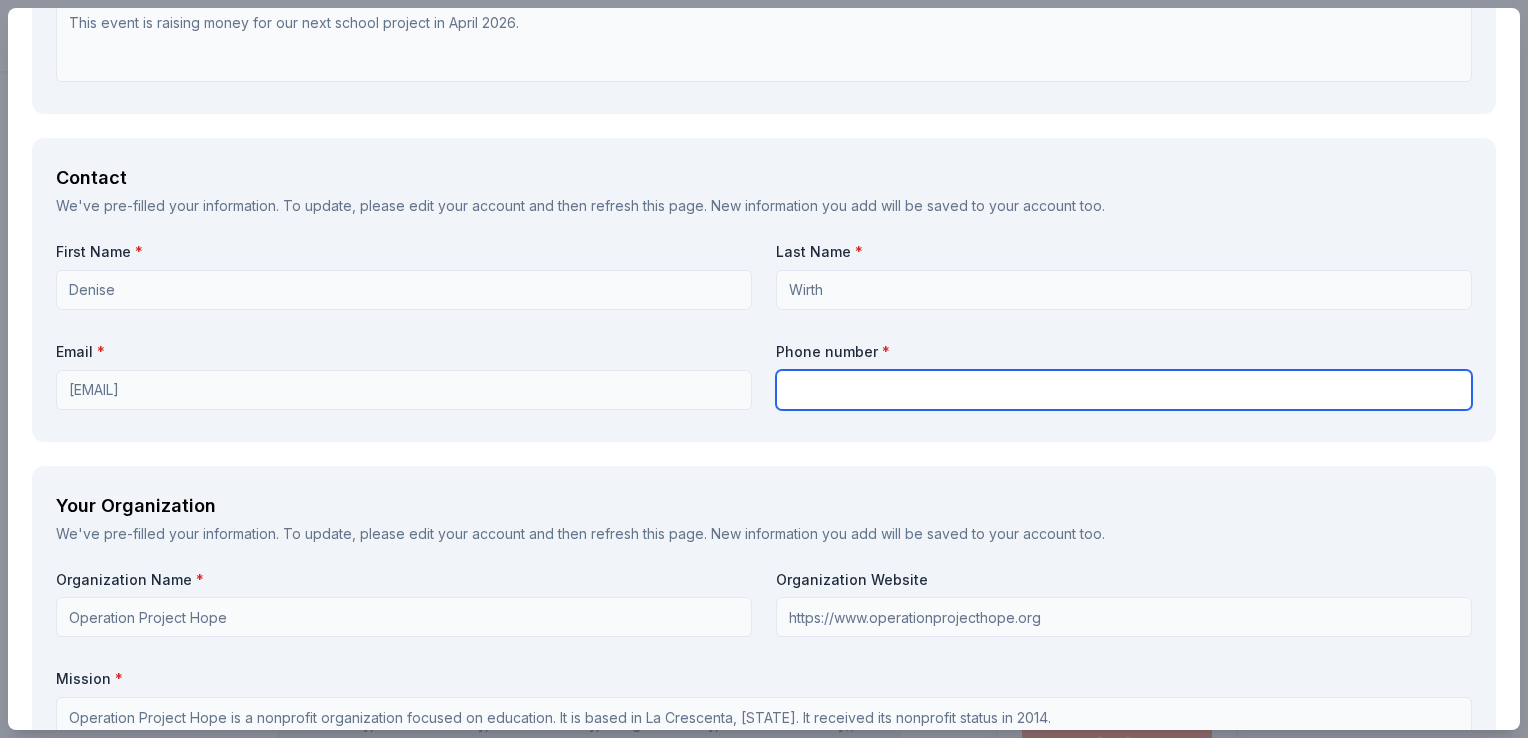 click at bounding box center [1124, 390] 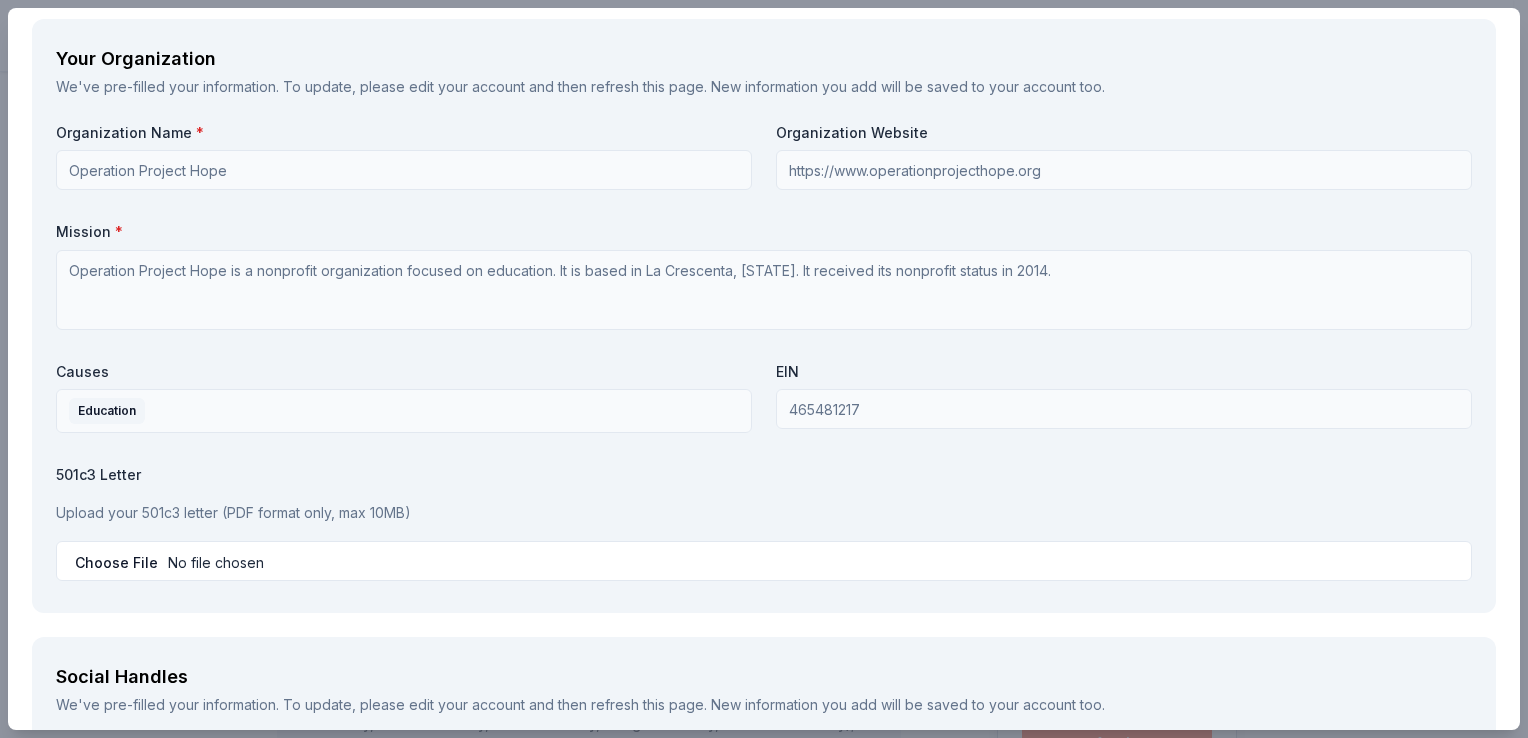 scroll, scrollTop: 1673, scrollLeft: 0, axis: vertical 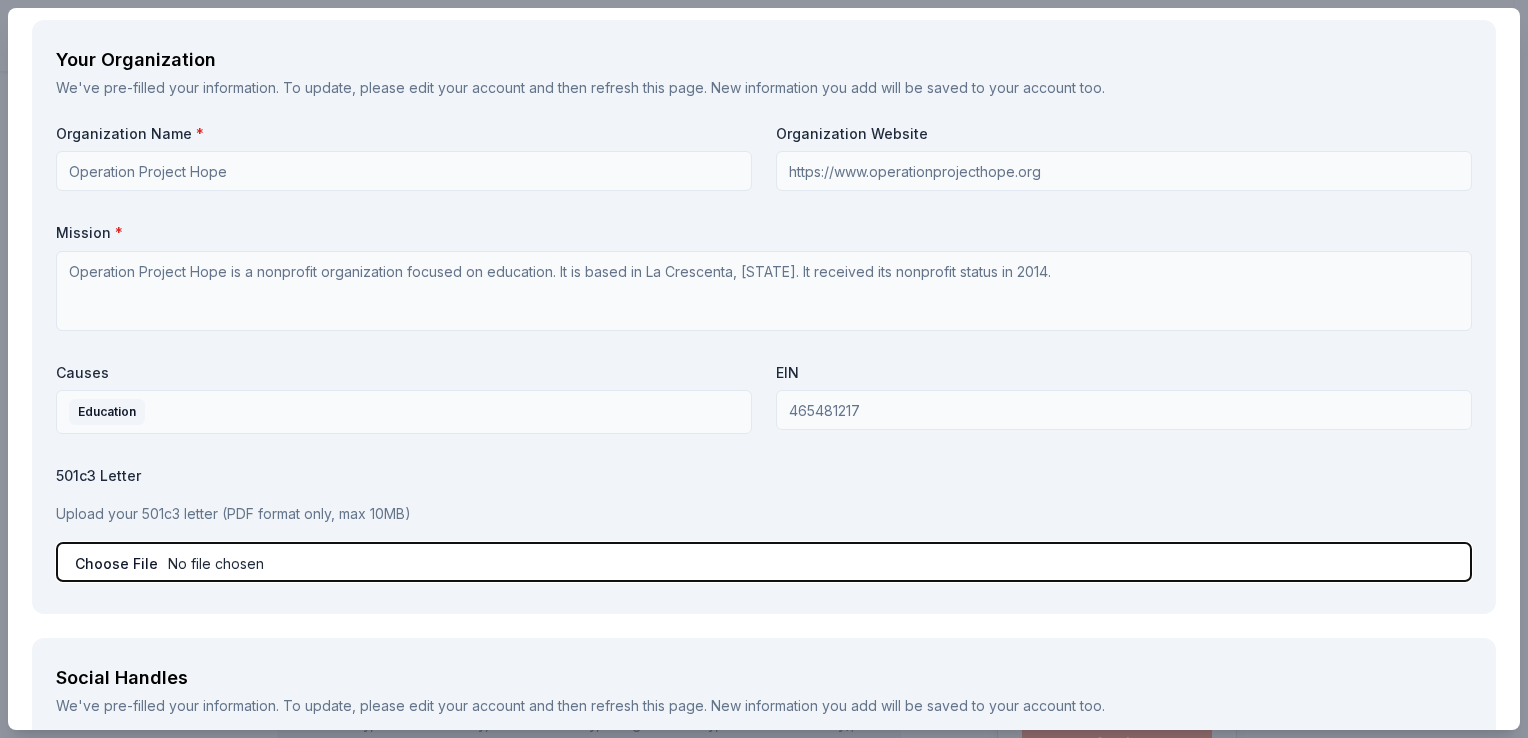 click at bounding box center (764, 562) 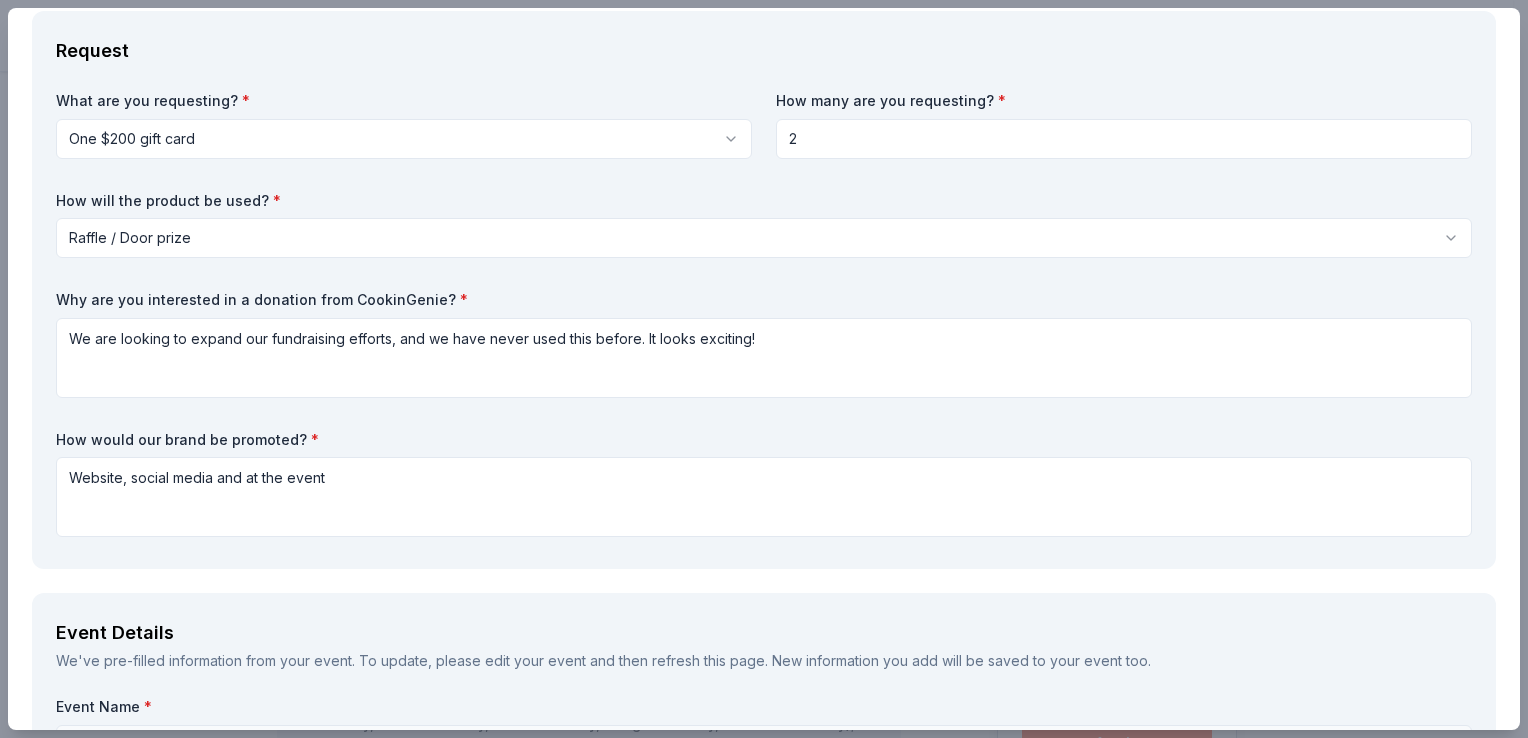 scroll, scrollTop: 0, scrollLeft: 0, axis: both 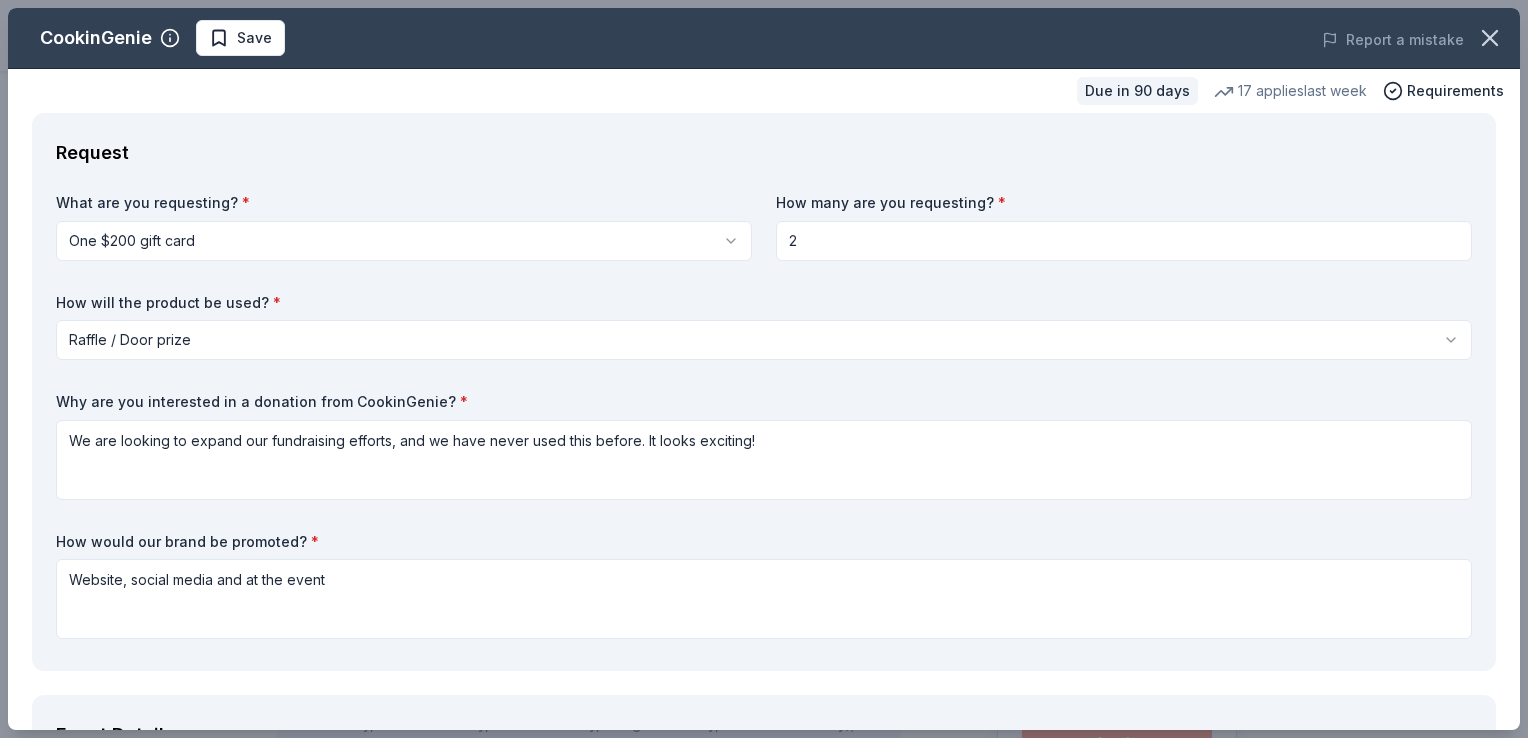 click on "What are you requesting? * One $200 gift card One $200 gift card How many are you requesting? * 2 How will the product be used? * Raffle / Door prize Silent auction Live auction Raffle / Door prize Swag bag for attendees Food and beverage for attendees Other Why are you interested in a donation from CookinGenie? * We are looking to expand our fundraising efforts, and we have never used this before. It looks exciting! How would our brand be promoted? * Website, social media and at the event" at bounding box center (764, 420) 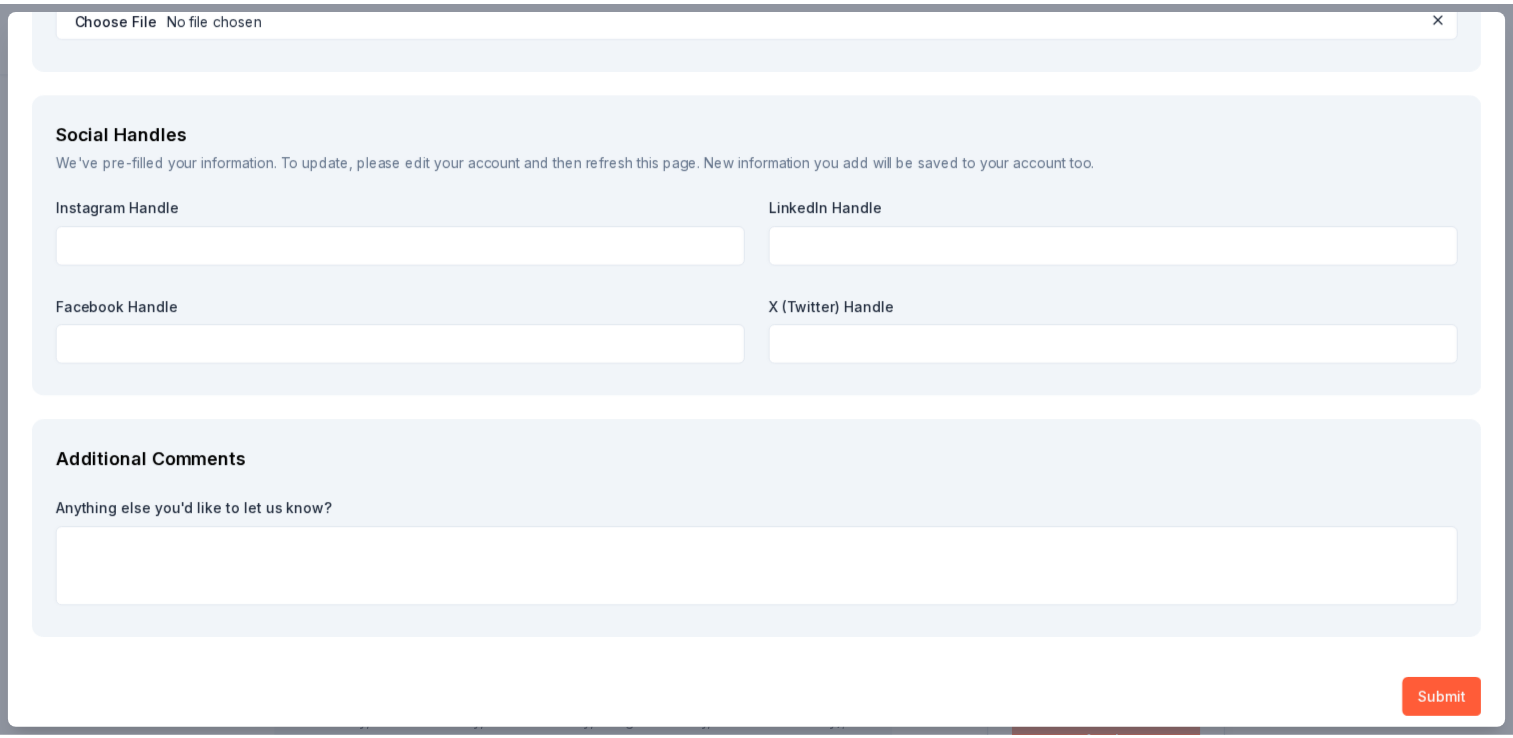 scroll, scrollTop: 2229, scrollLeft: 0, axis: vertical 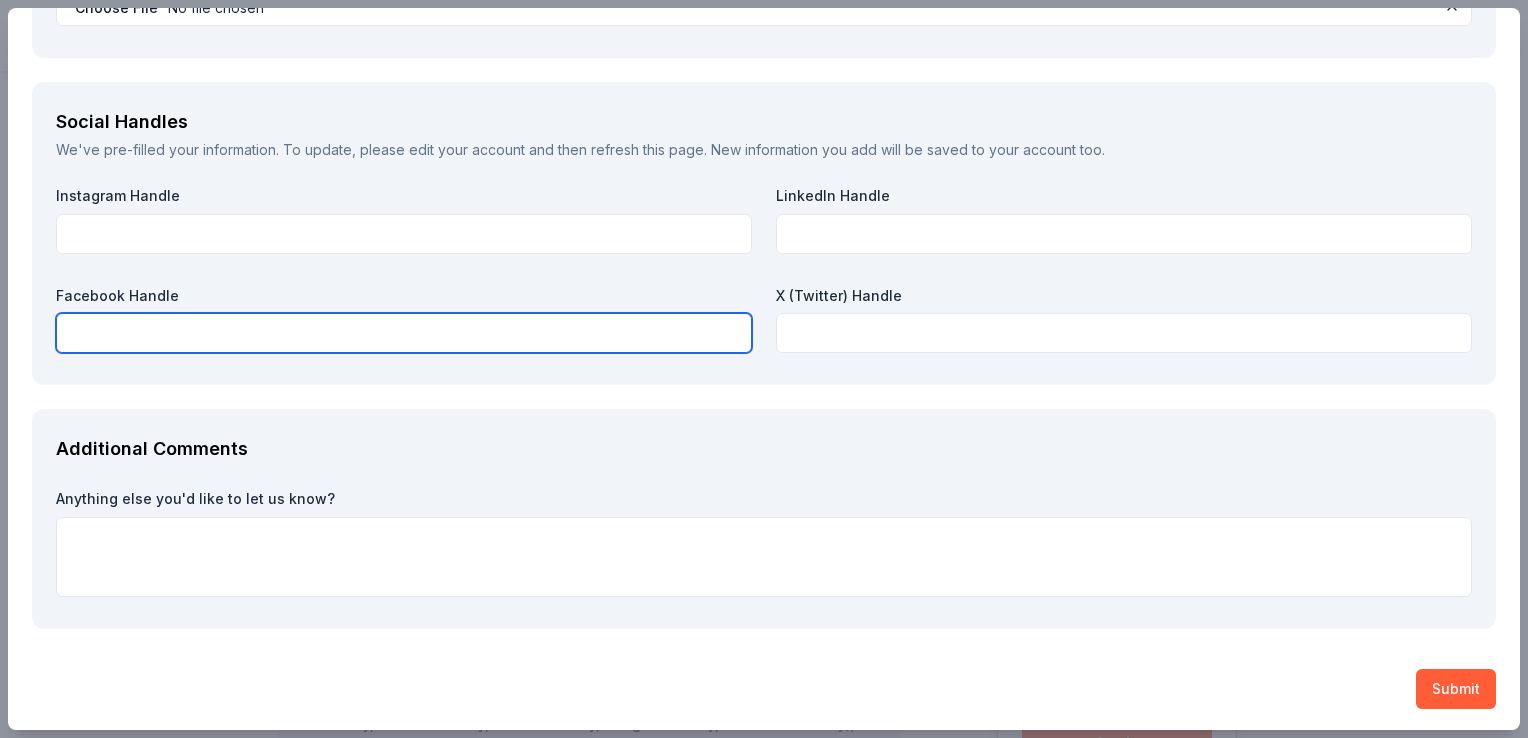click at bounding box center [404, 333] 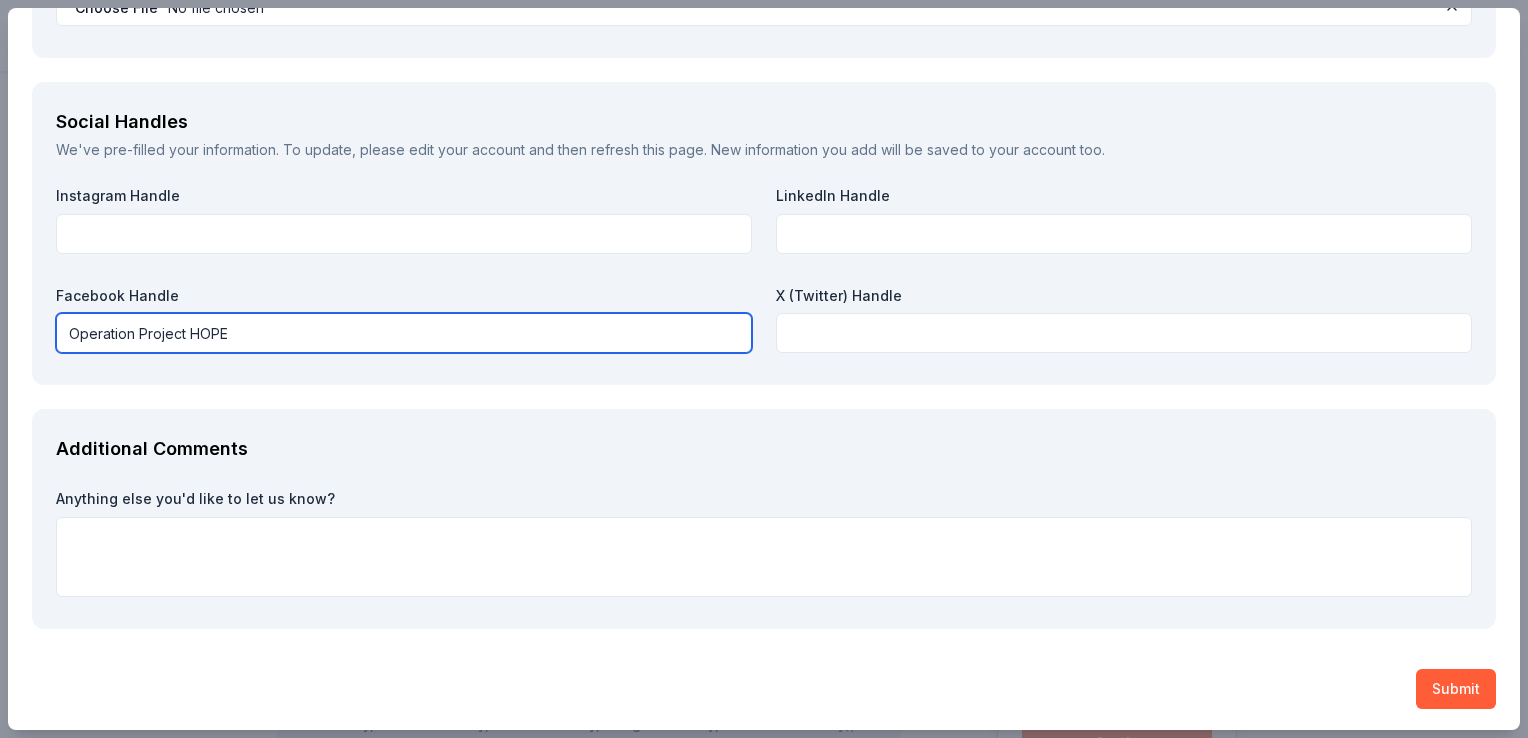 type on "Operation Project HOPE" 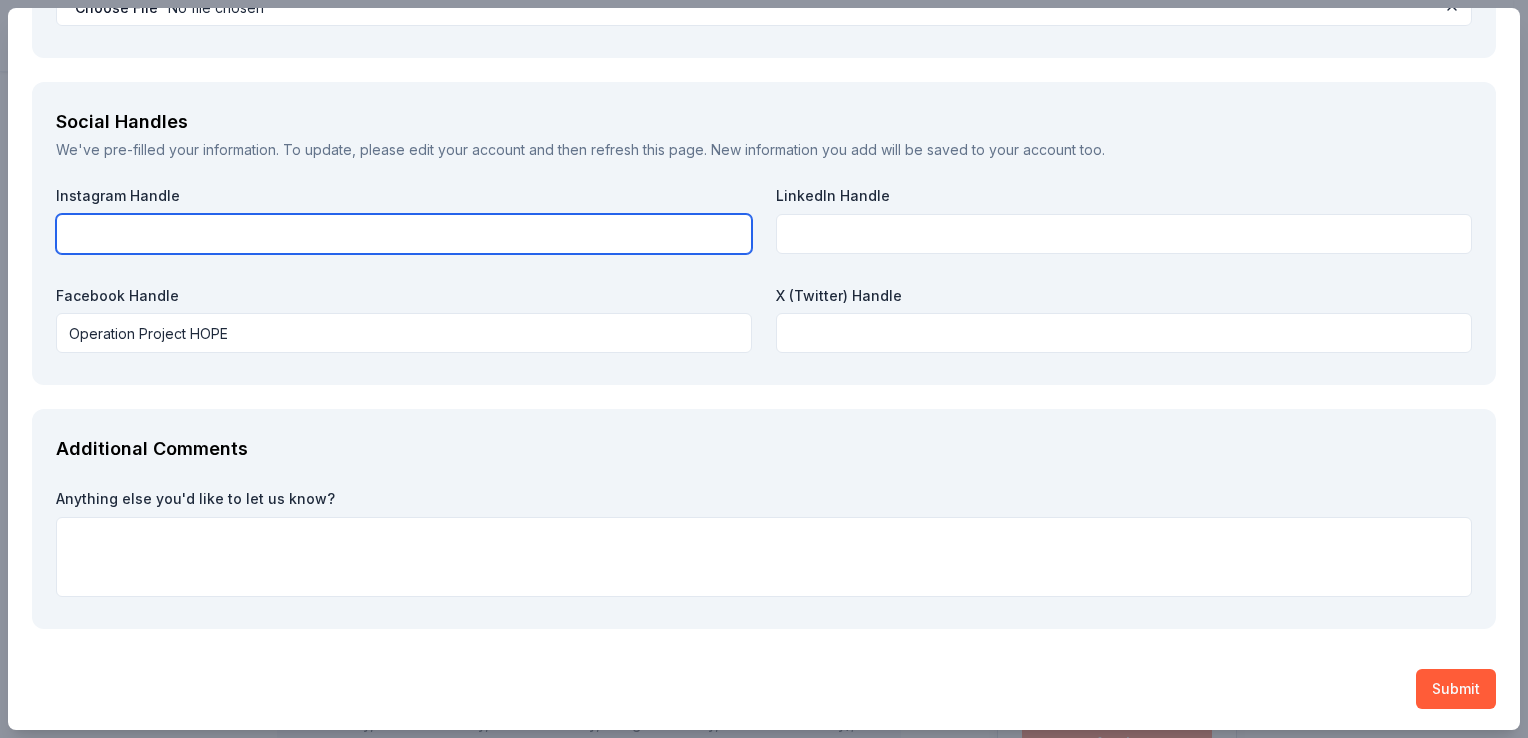 click at bounding box center (404, 234) 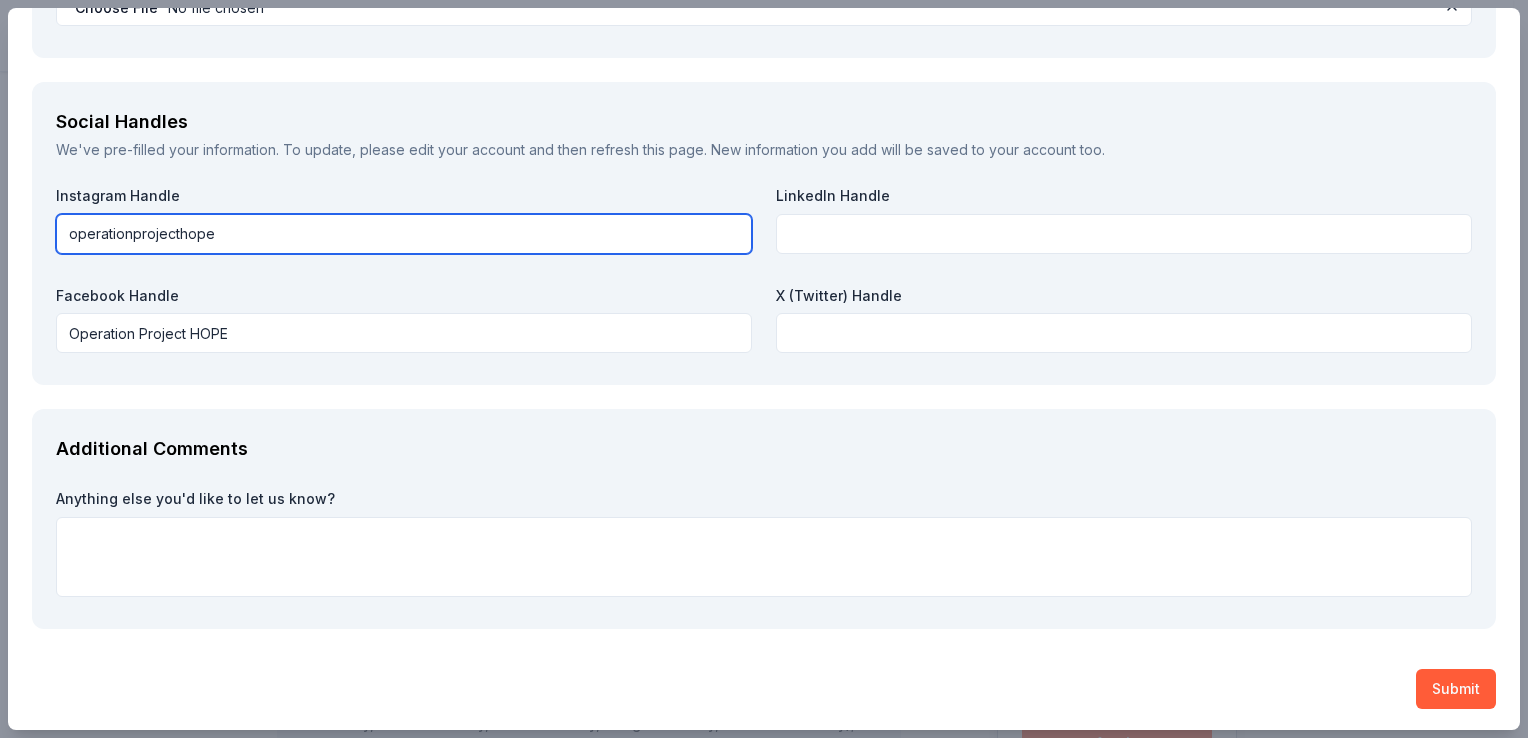 type on "operationprojecthope" 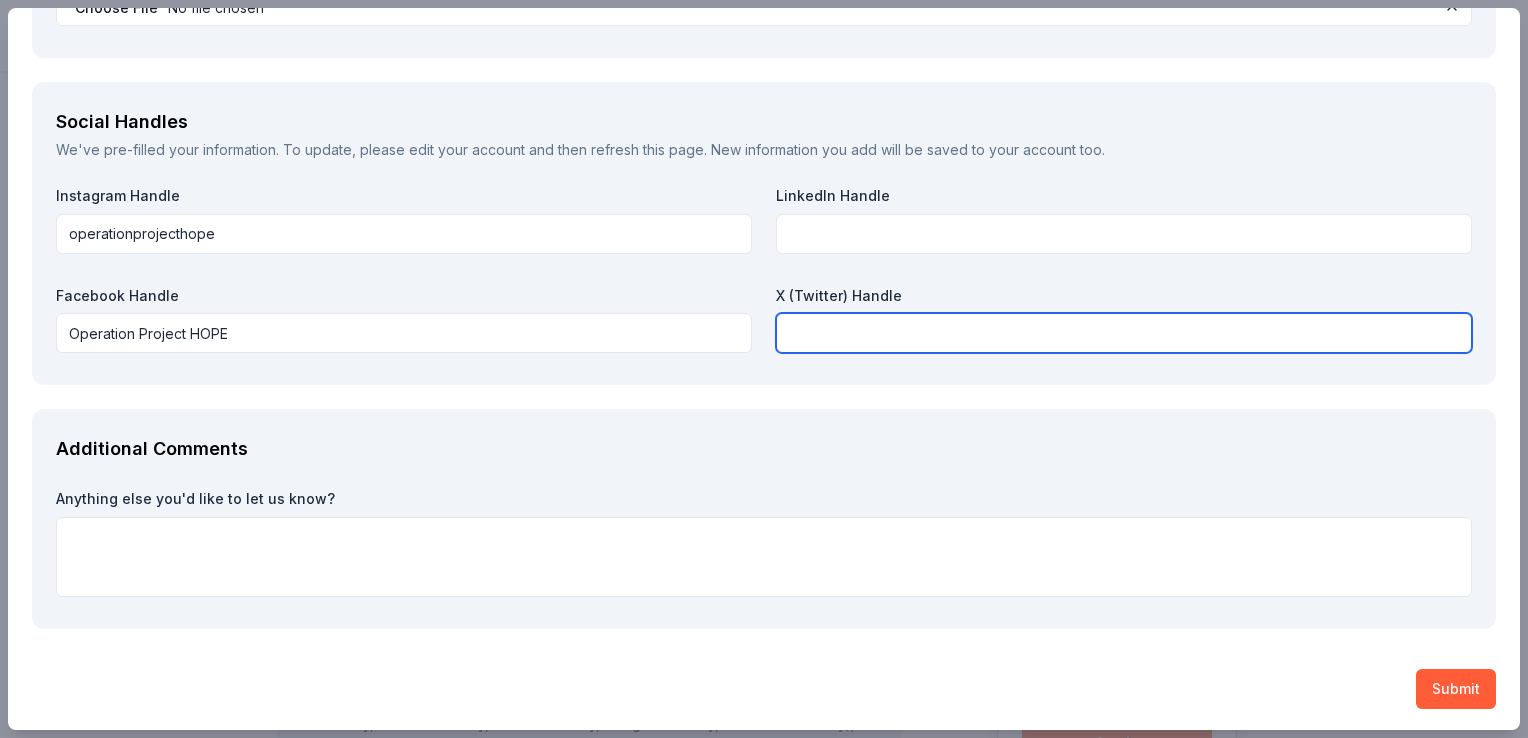 click at bounding box center [1124, 333] 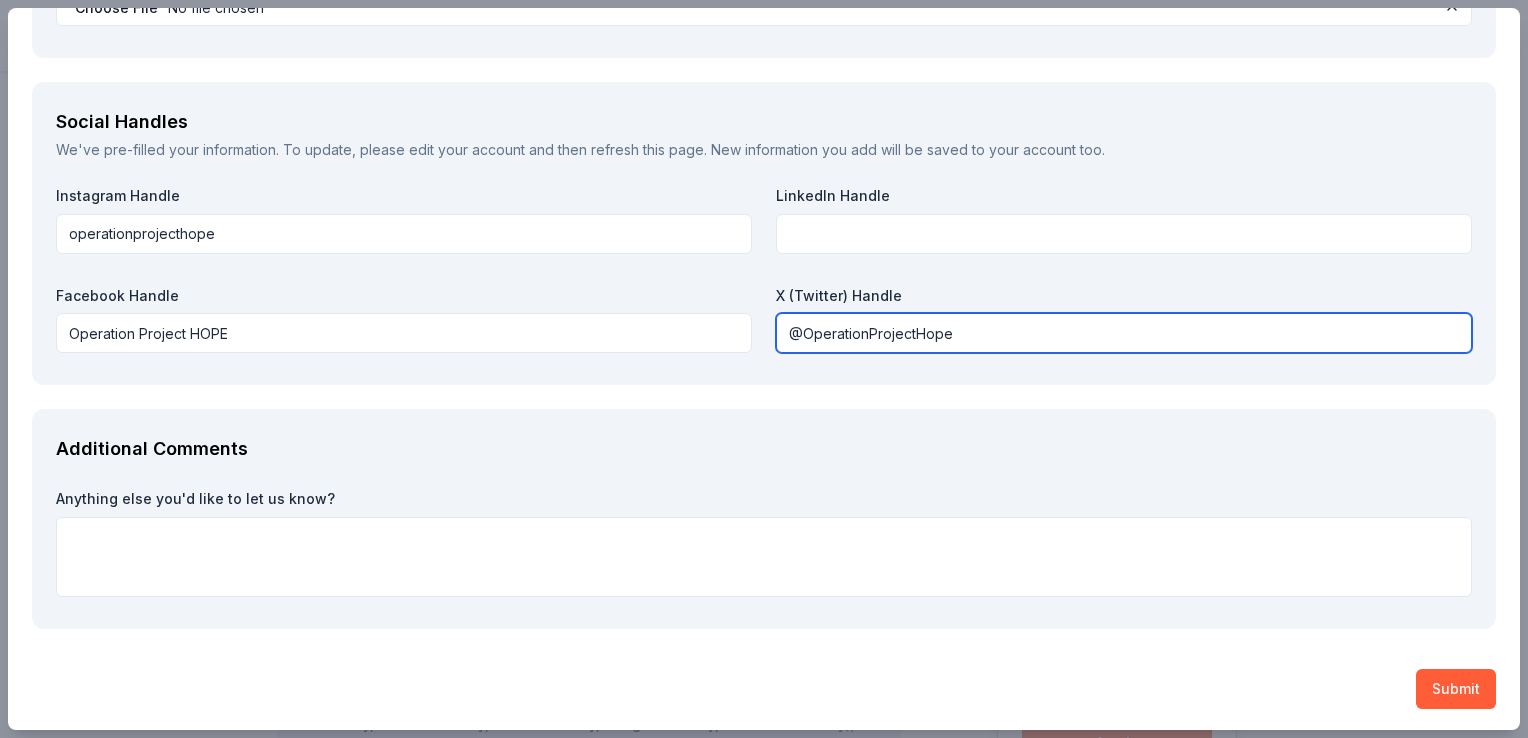 type on "@OperationProjectHope" 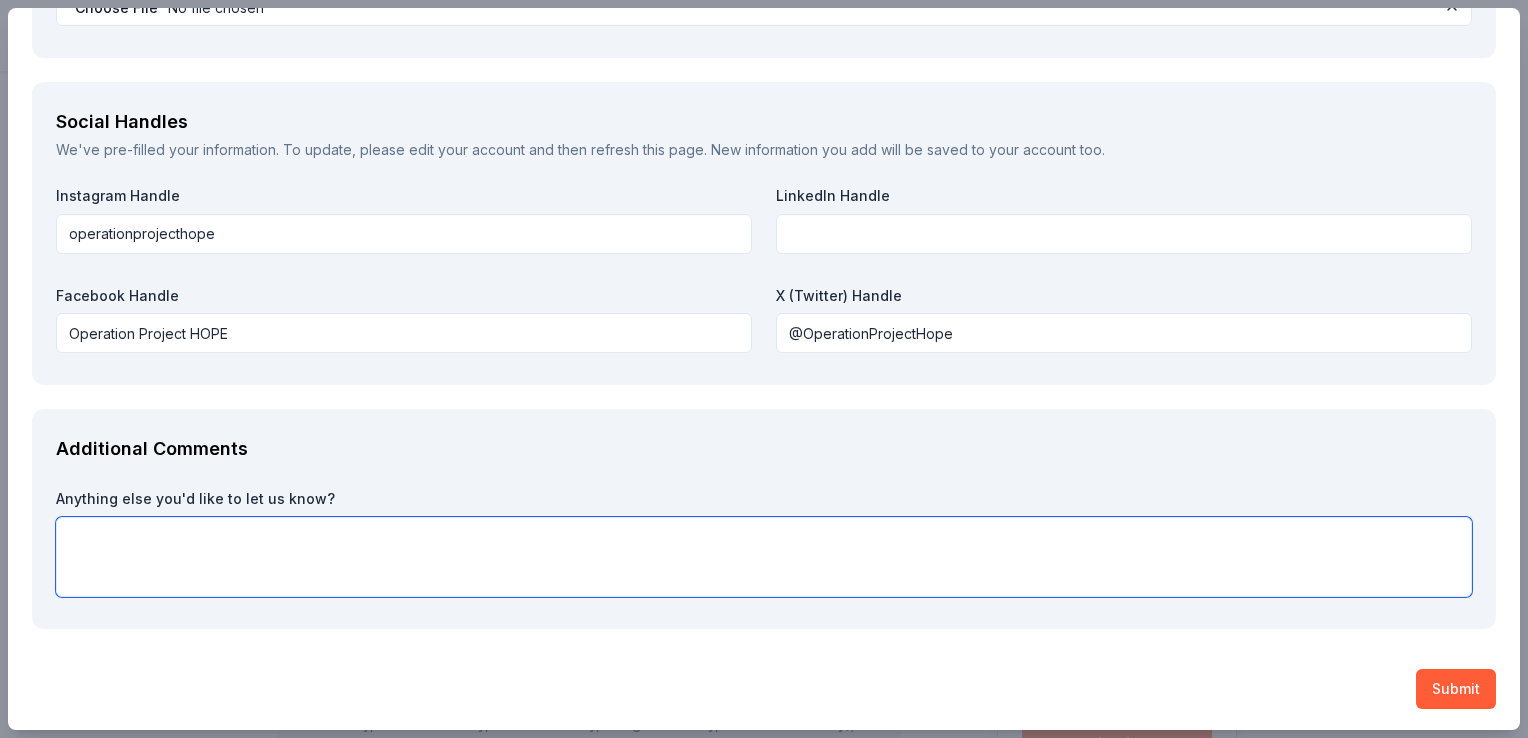 click at bounding box center (764, 557) 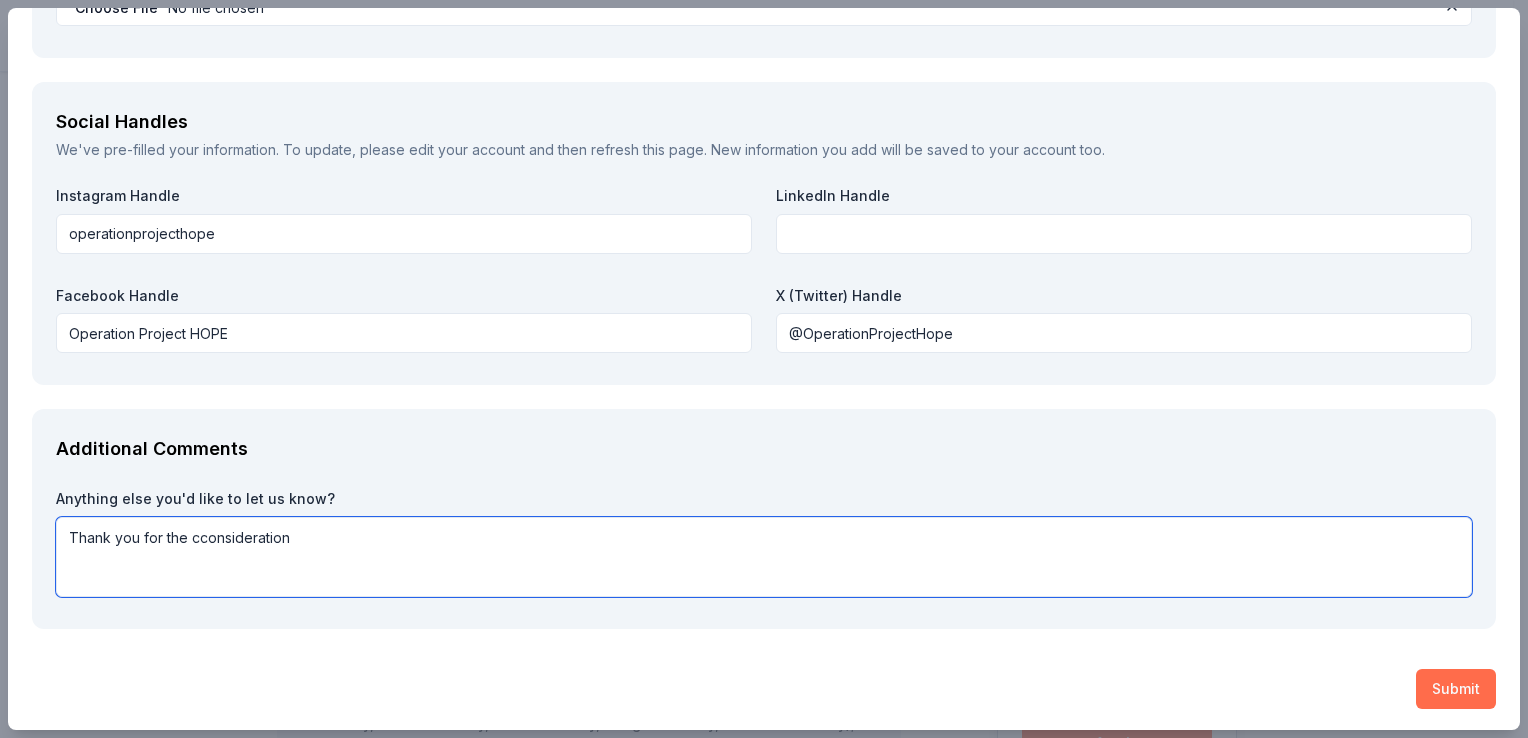 type on "Thank you for the cconsideration" 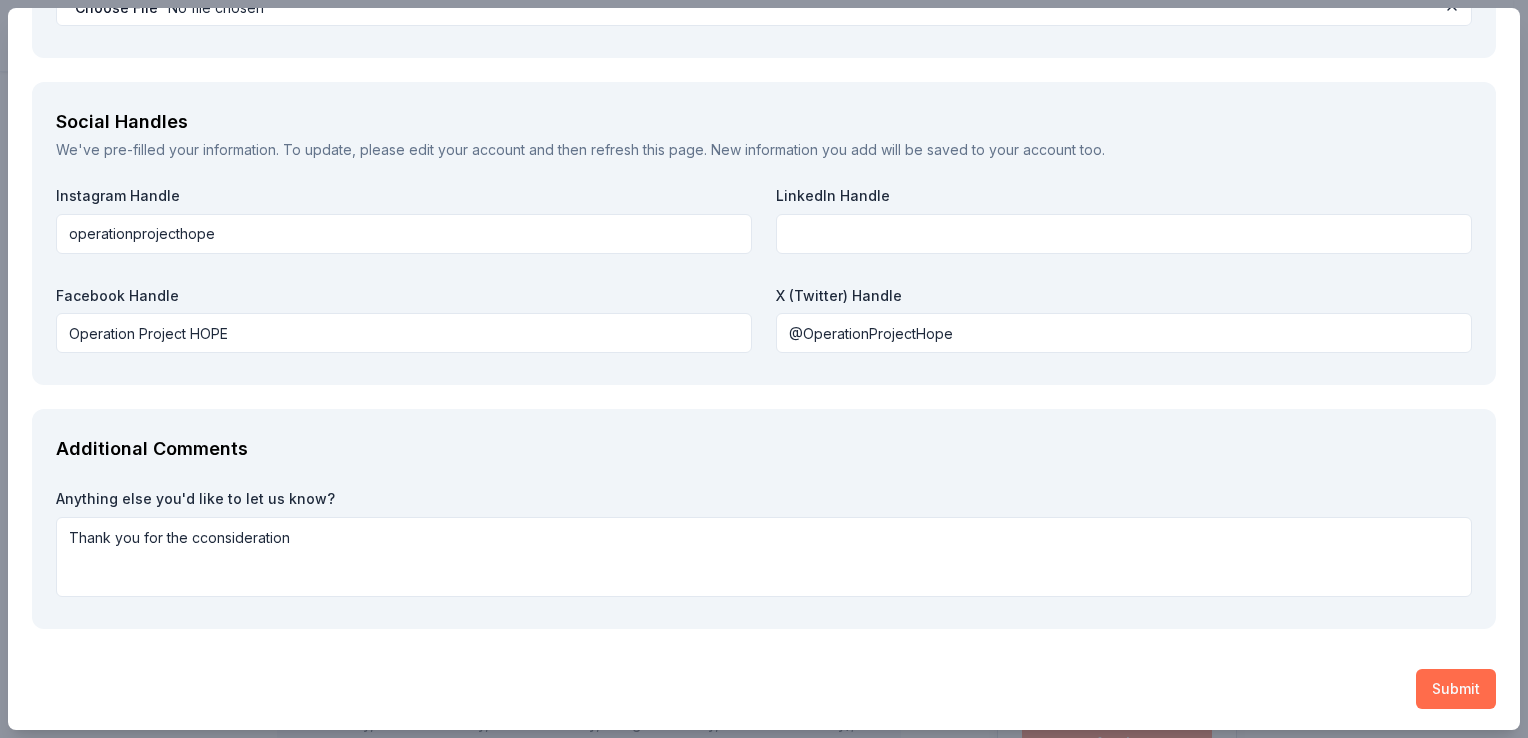click on "Submit" at bounding box center (1456, 689) 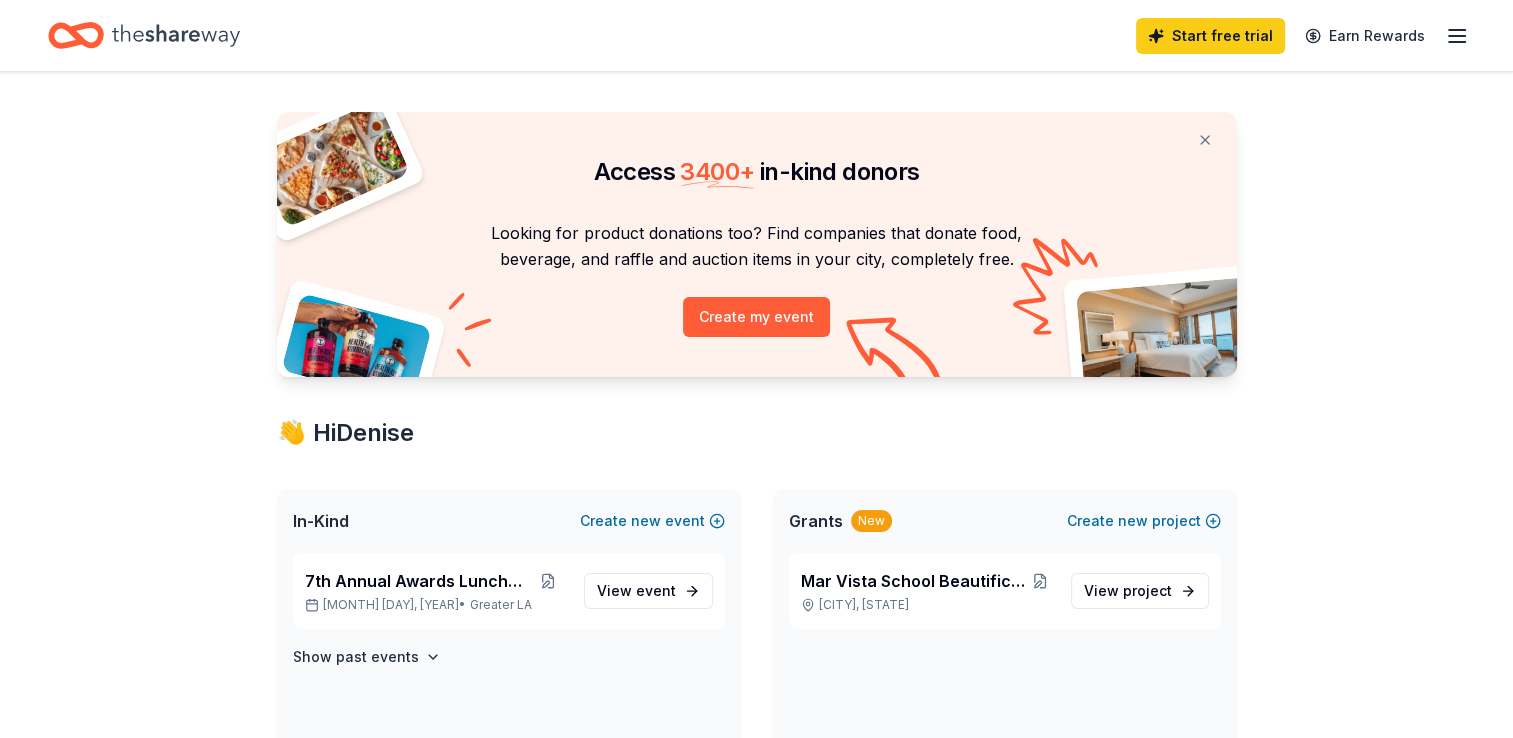 scroll, scrollTop: 8, scrollLeft: 0, axis: vertical 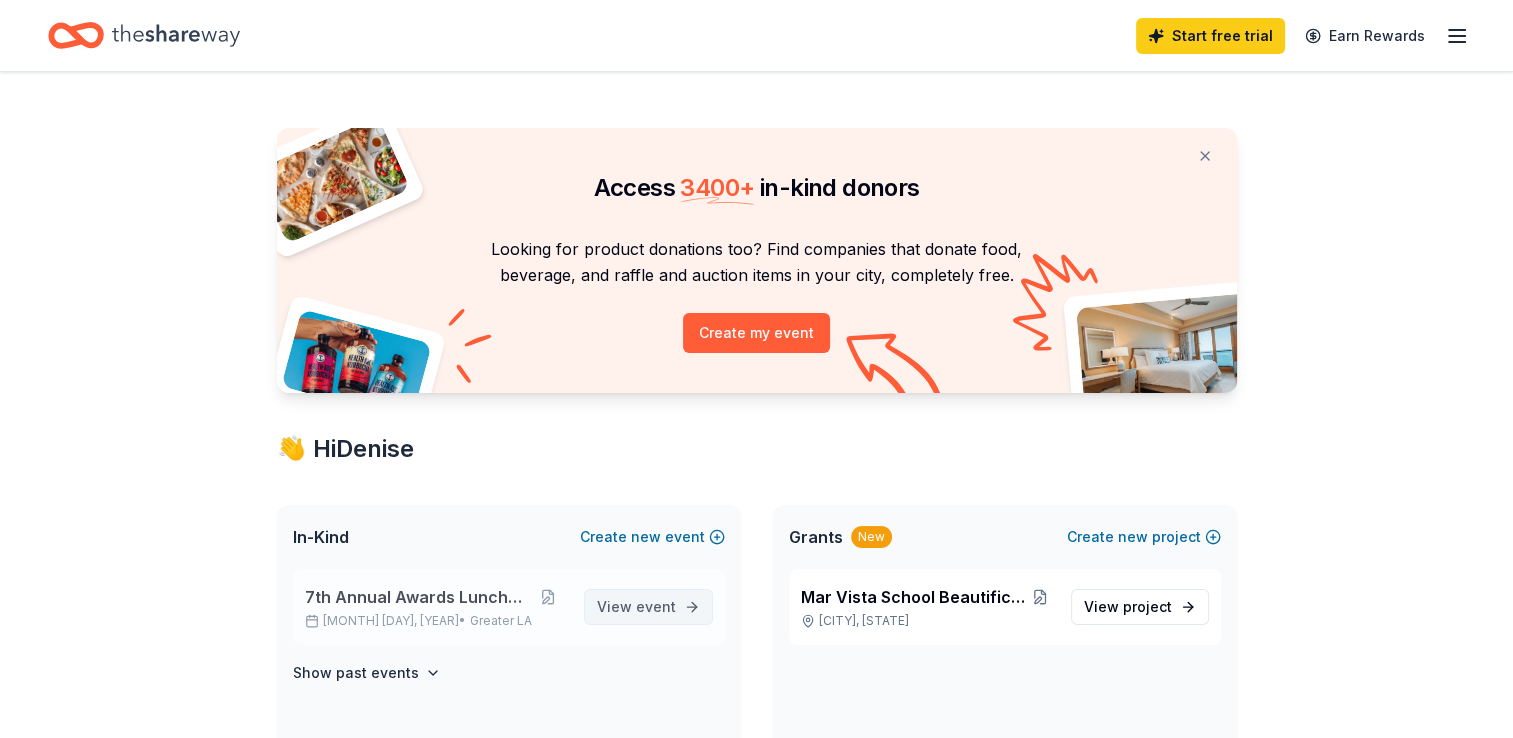 click on "View   event" at bounding box center (636, 607) 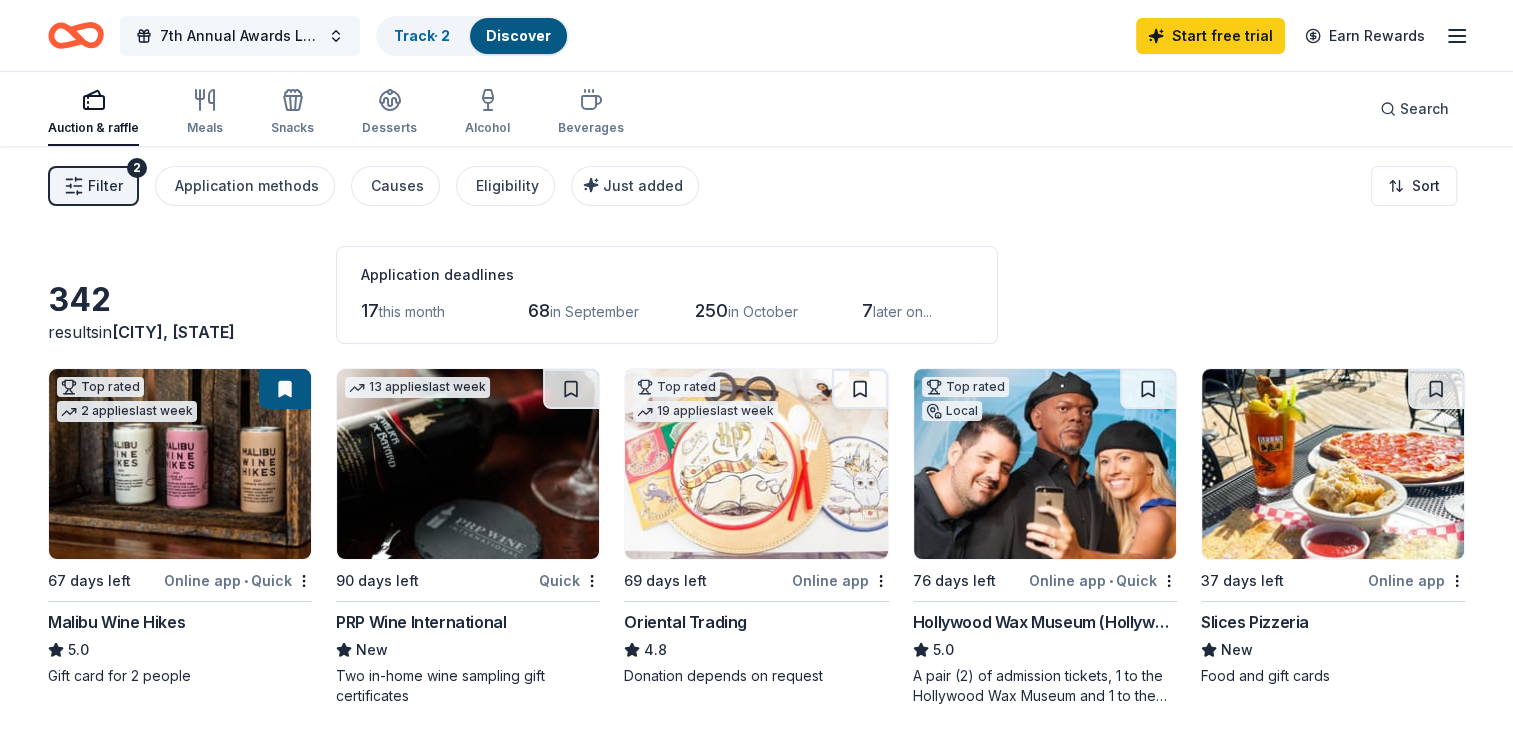 click on "7th Annual Awards Luncheon" at bounding box center (240, 36) 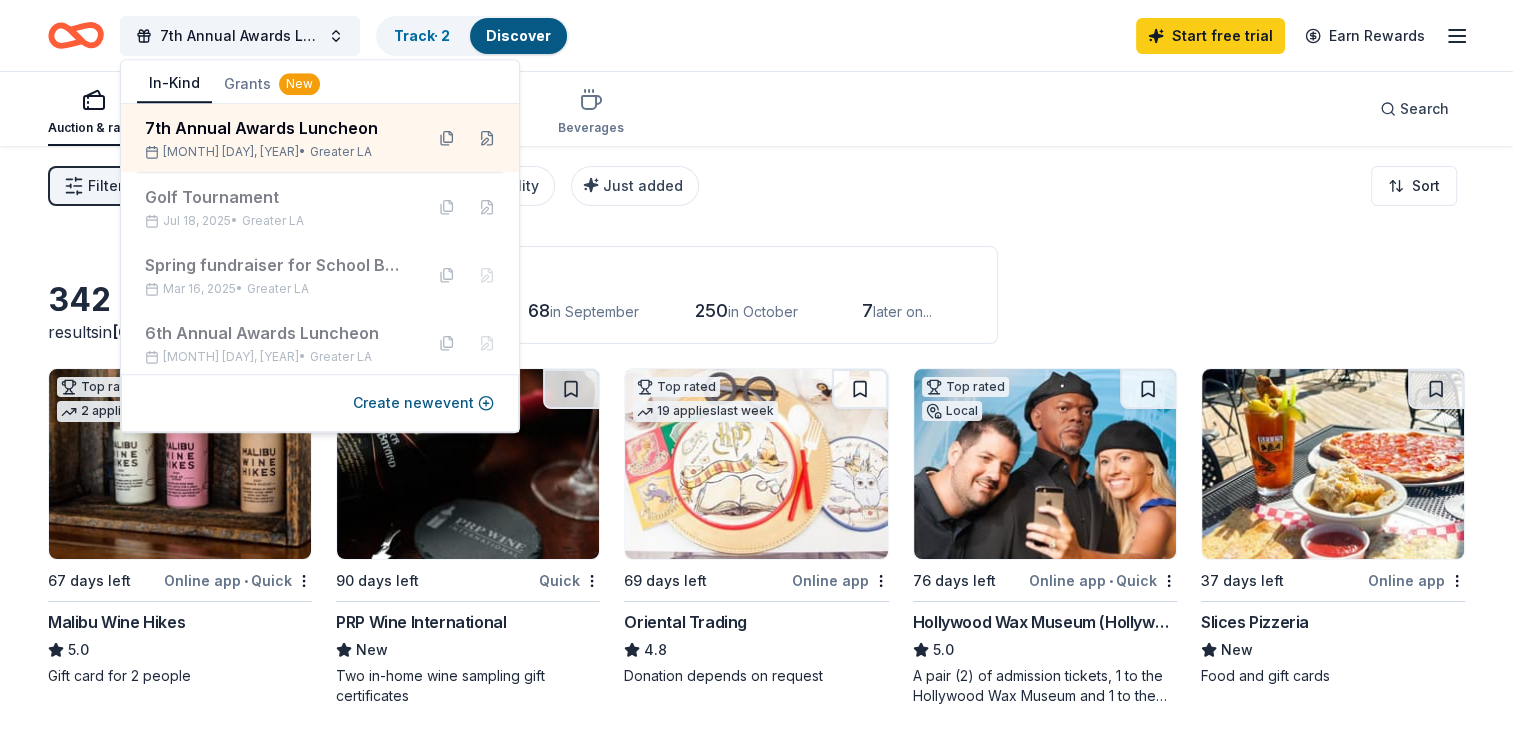 click 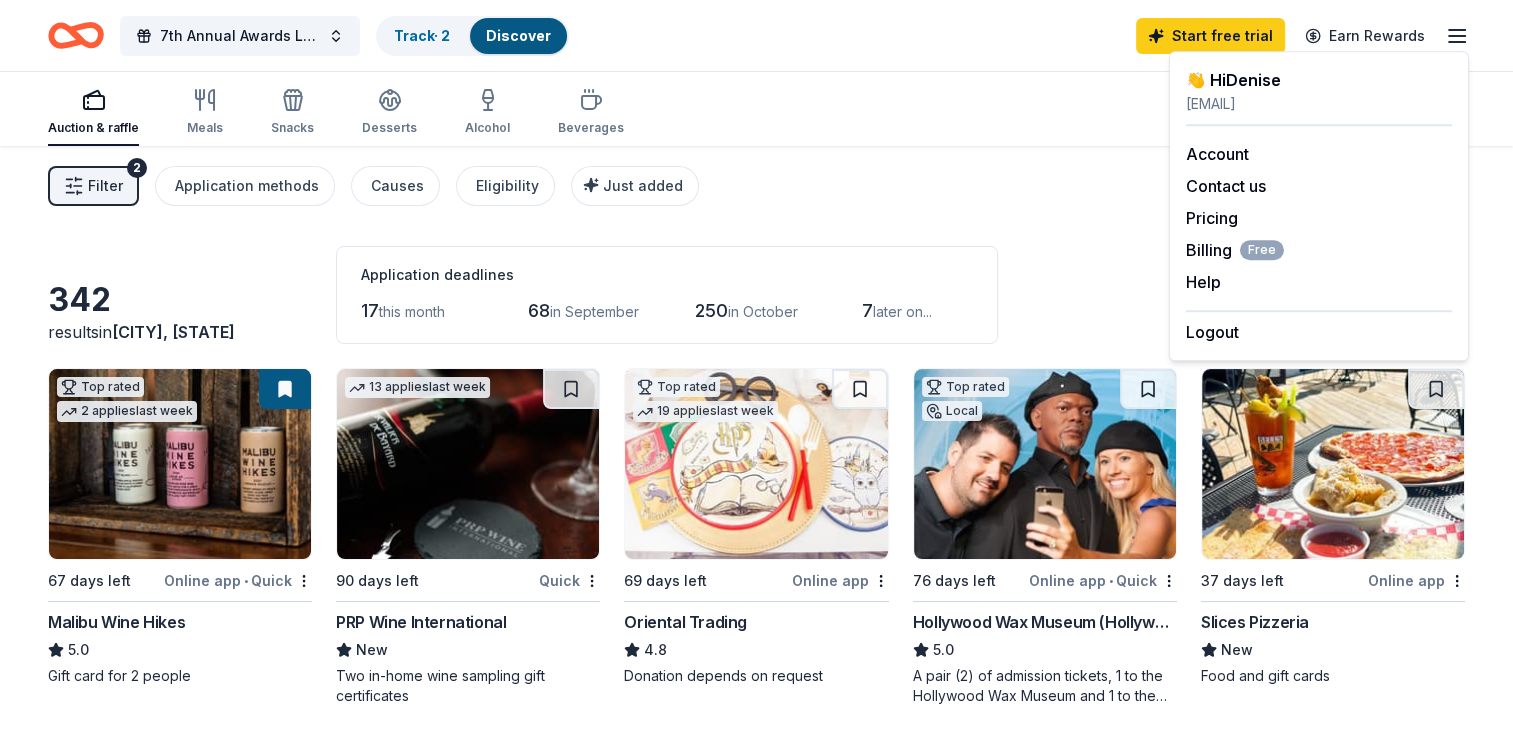 click on "[EMAIL]" at bounding box center (1319, 104) 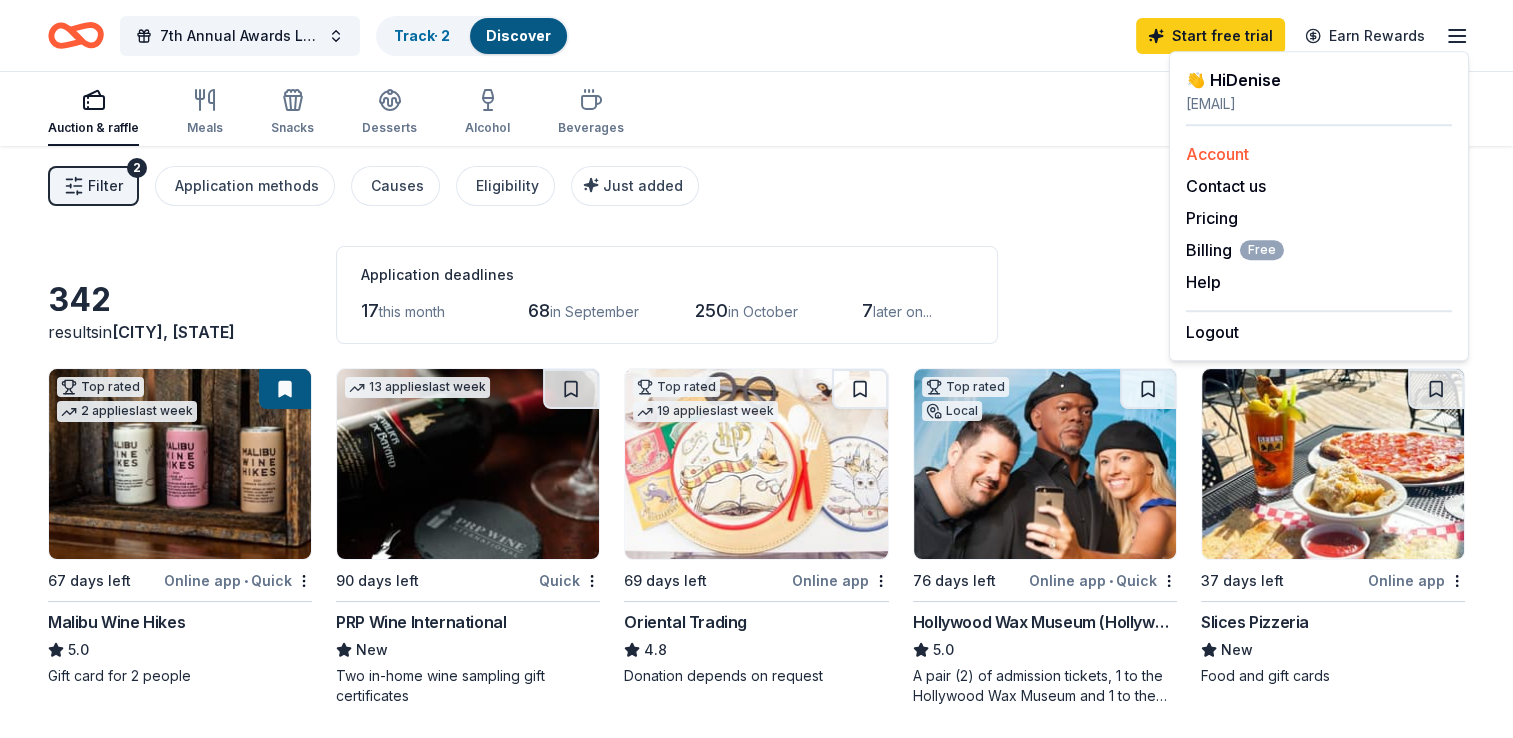 click on "Account" at bounding box center [1217, 154] 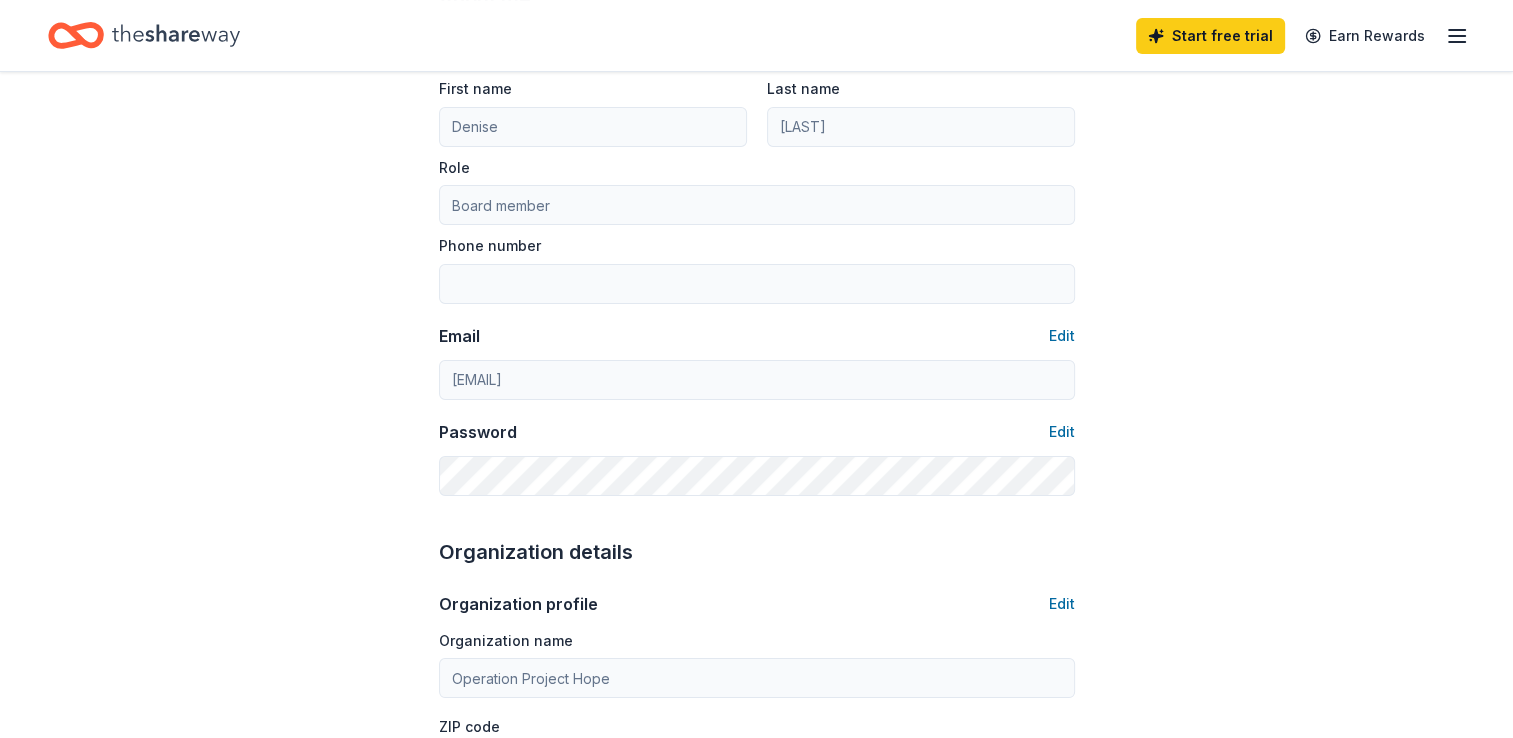scroll, scrollTop: 0, scrollLeft: 0, axis: both 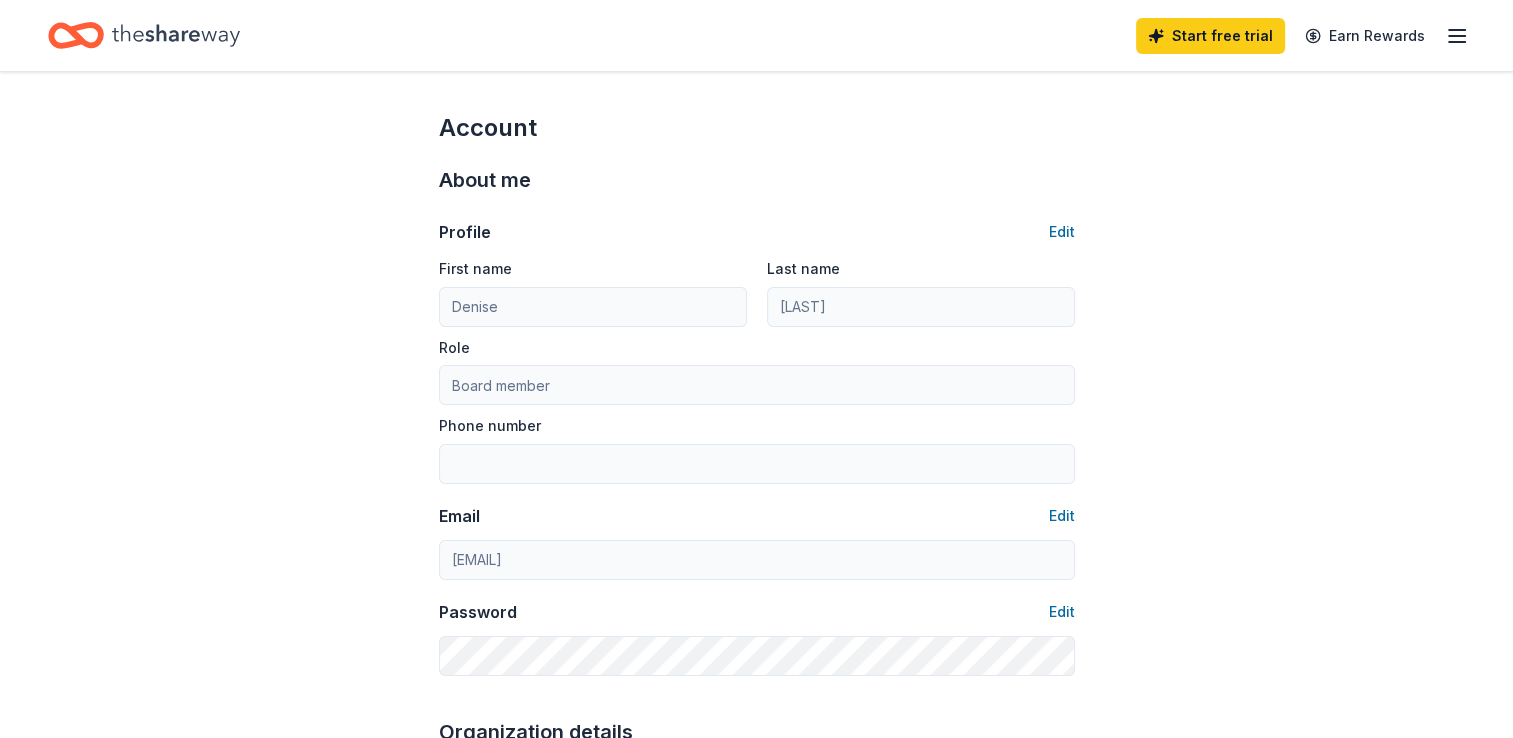 type on "[PHONE]" 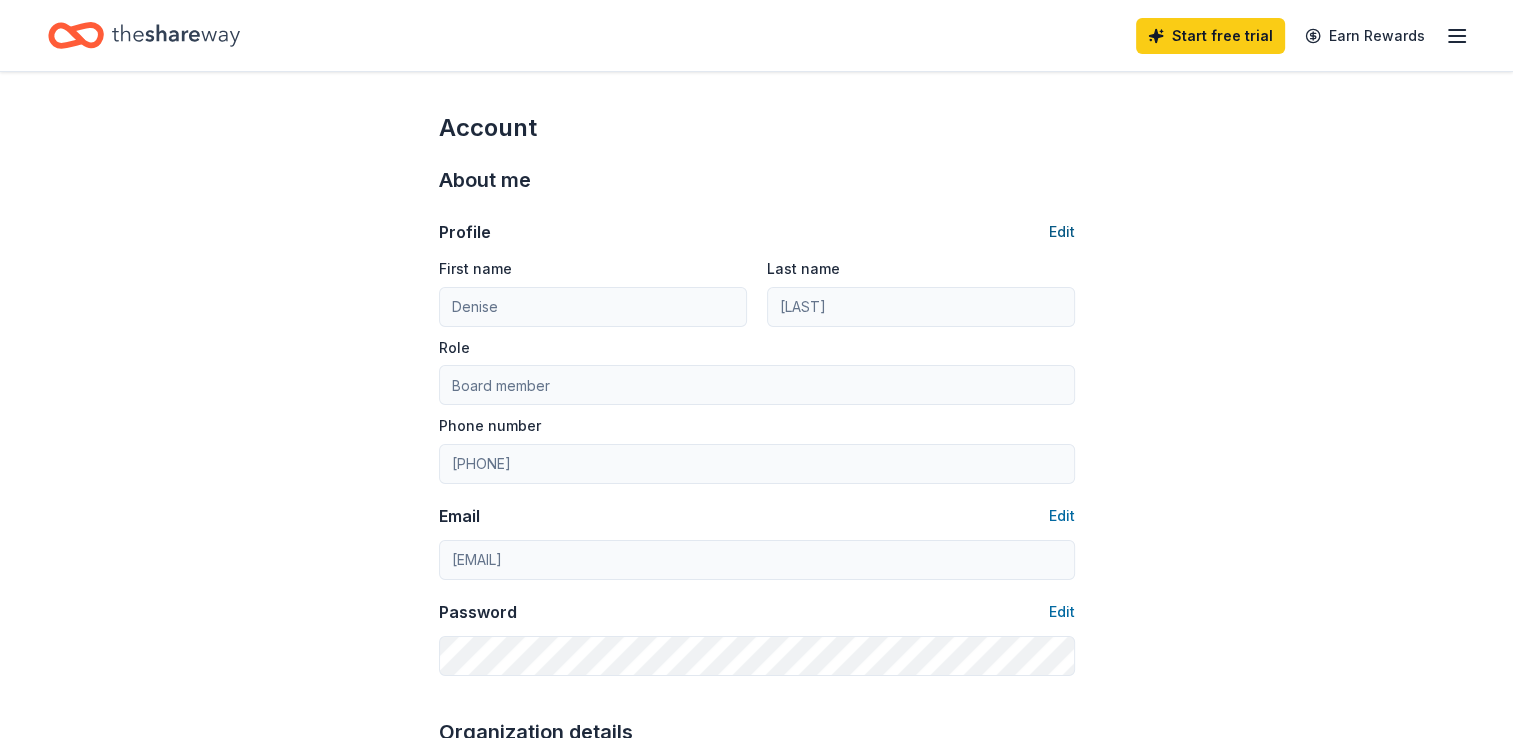 click on "Edit" at bounding box center [1062, 232] 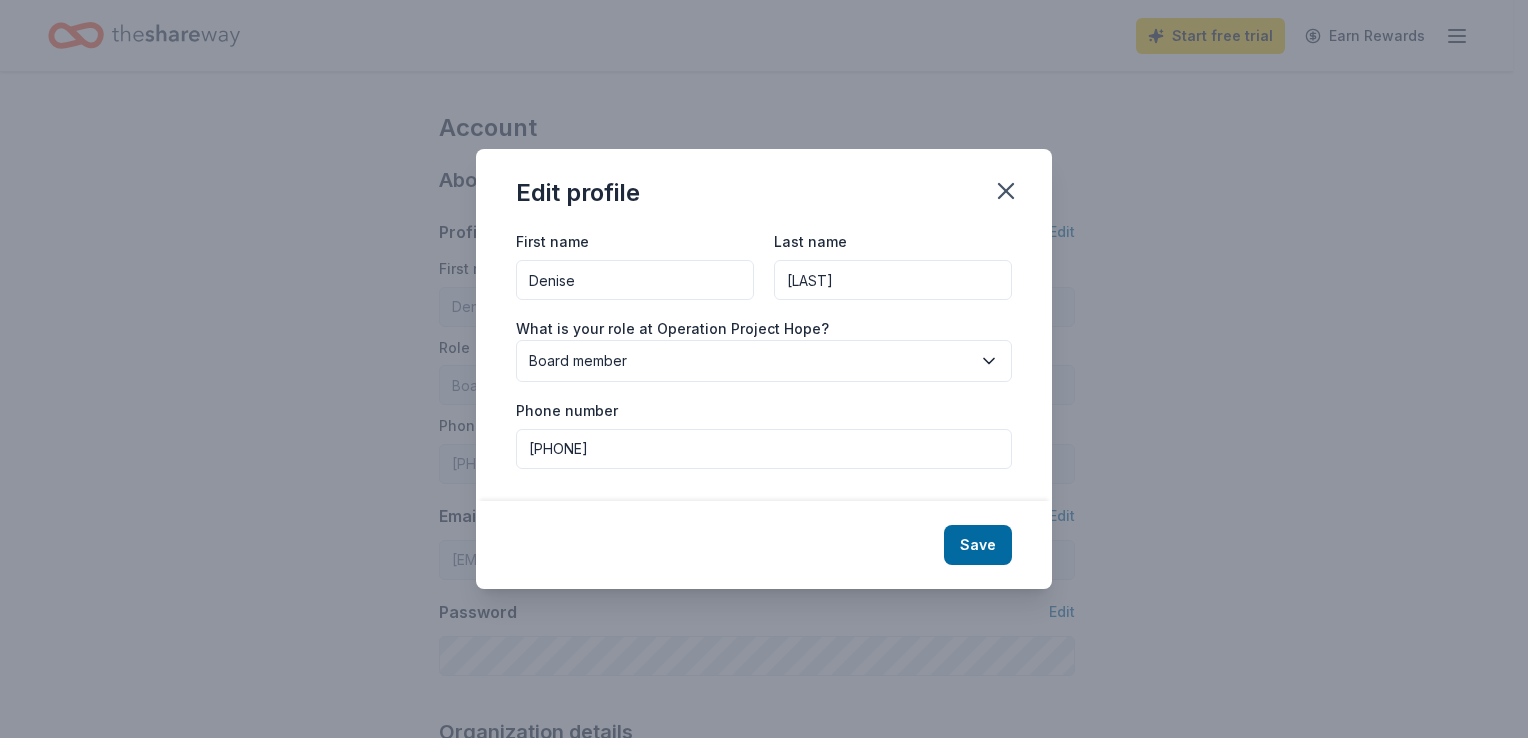 click 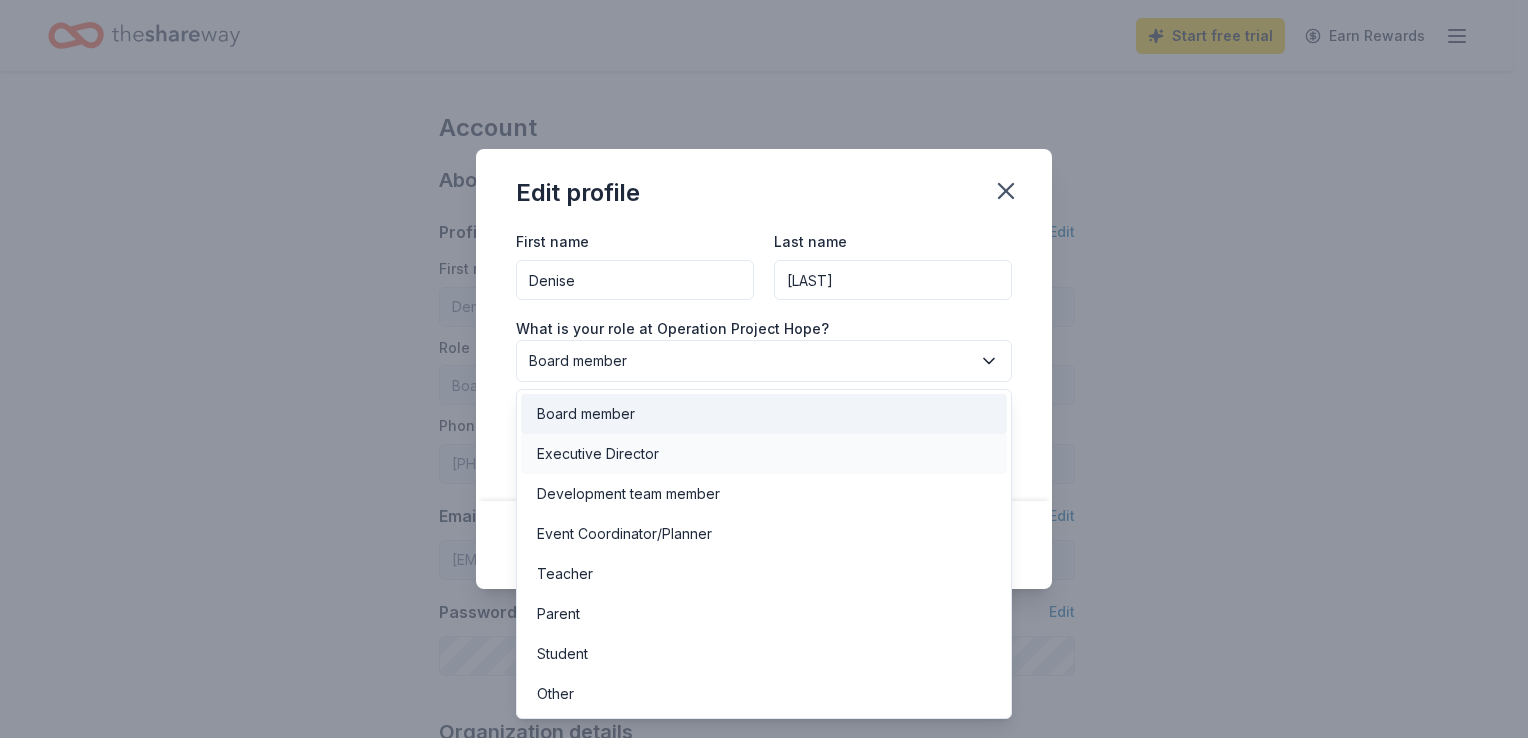 click on "Executive Director" at bounding box center [598, 454] 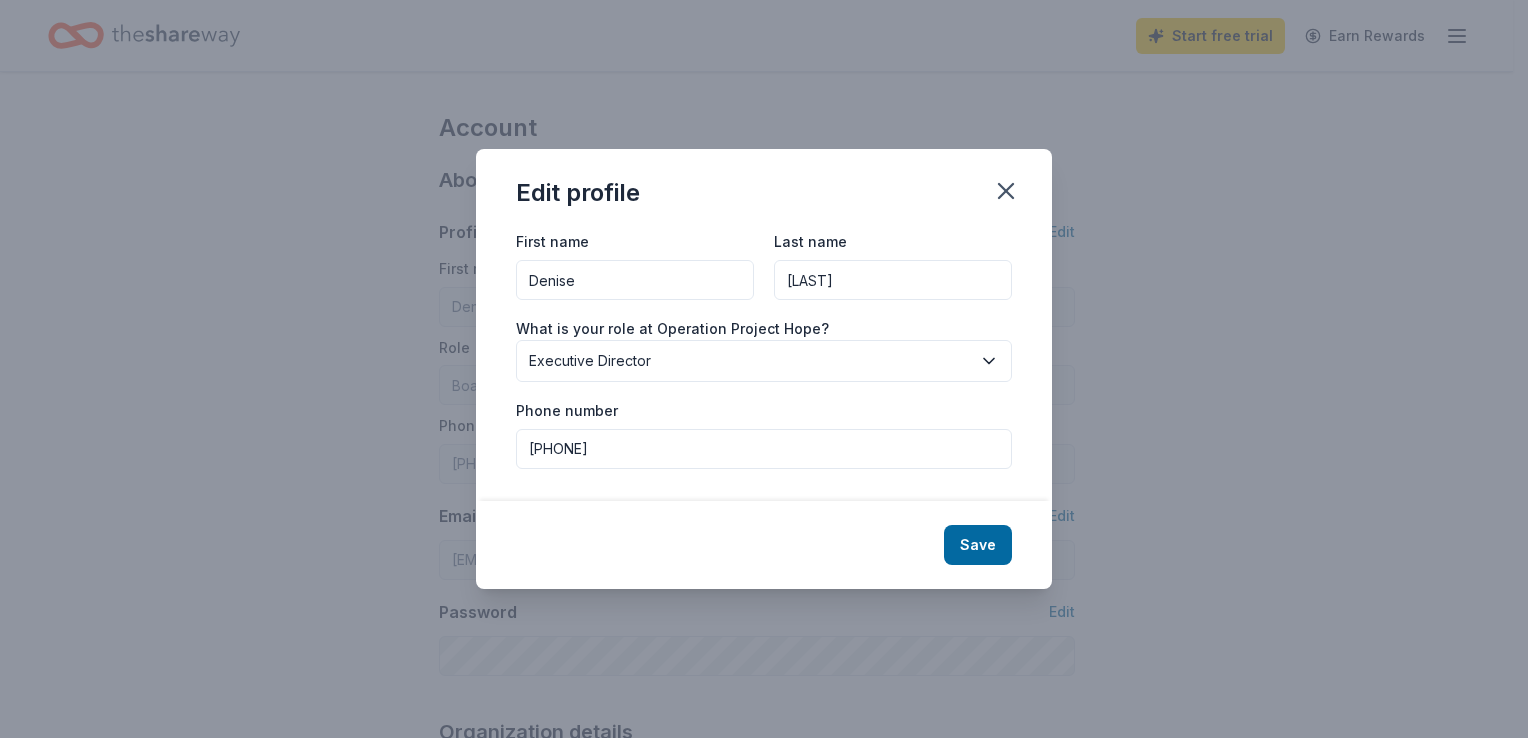 click on "[PHONE]" at bounding box center (764, 449) 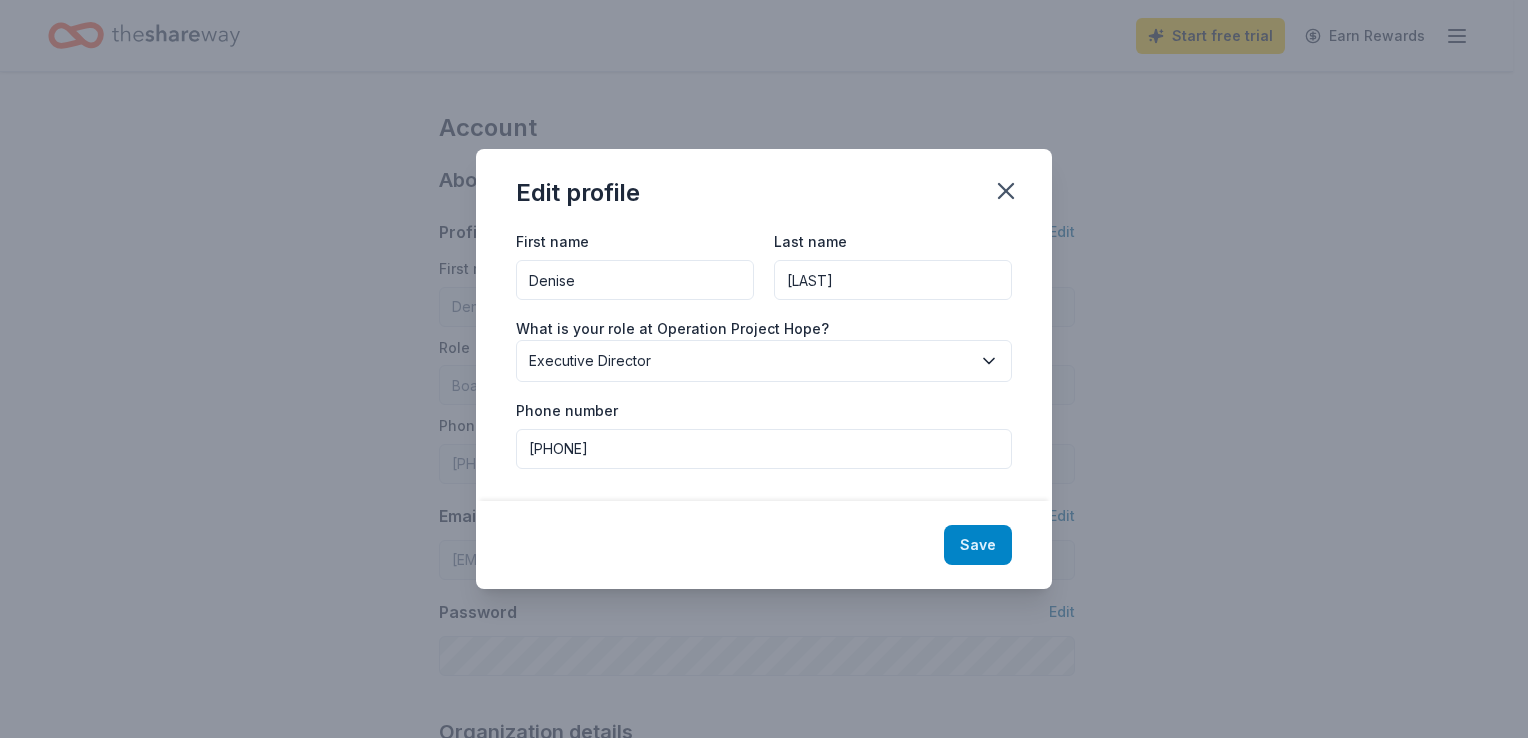 type on "562-686-7091" 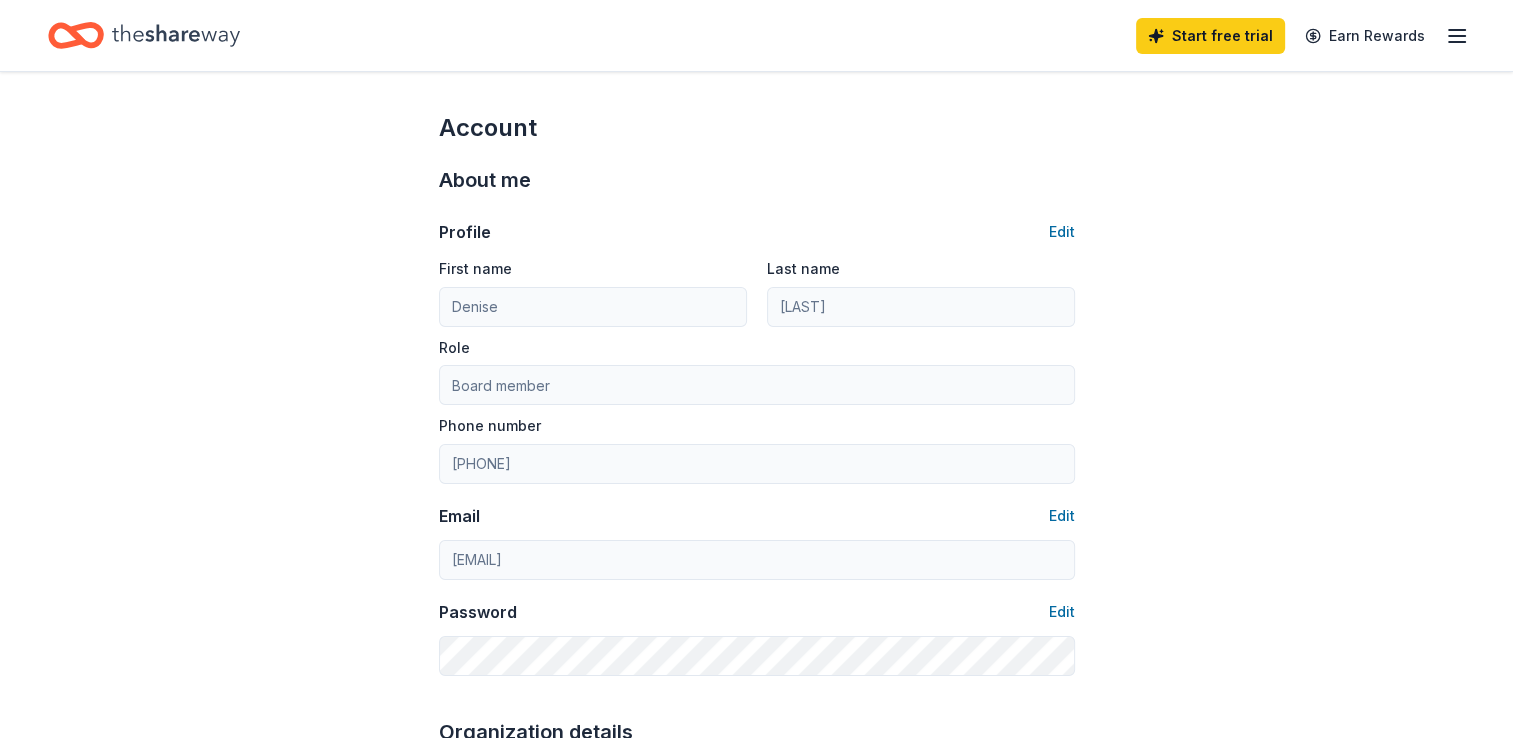 type on "Executive Director" 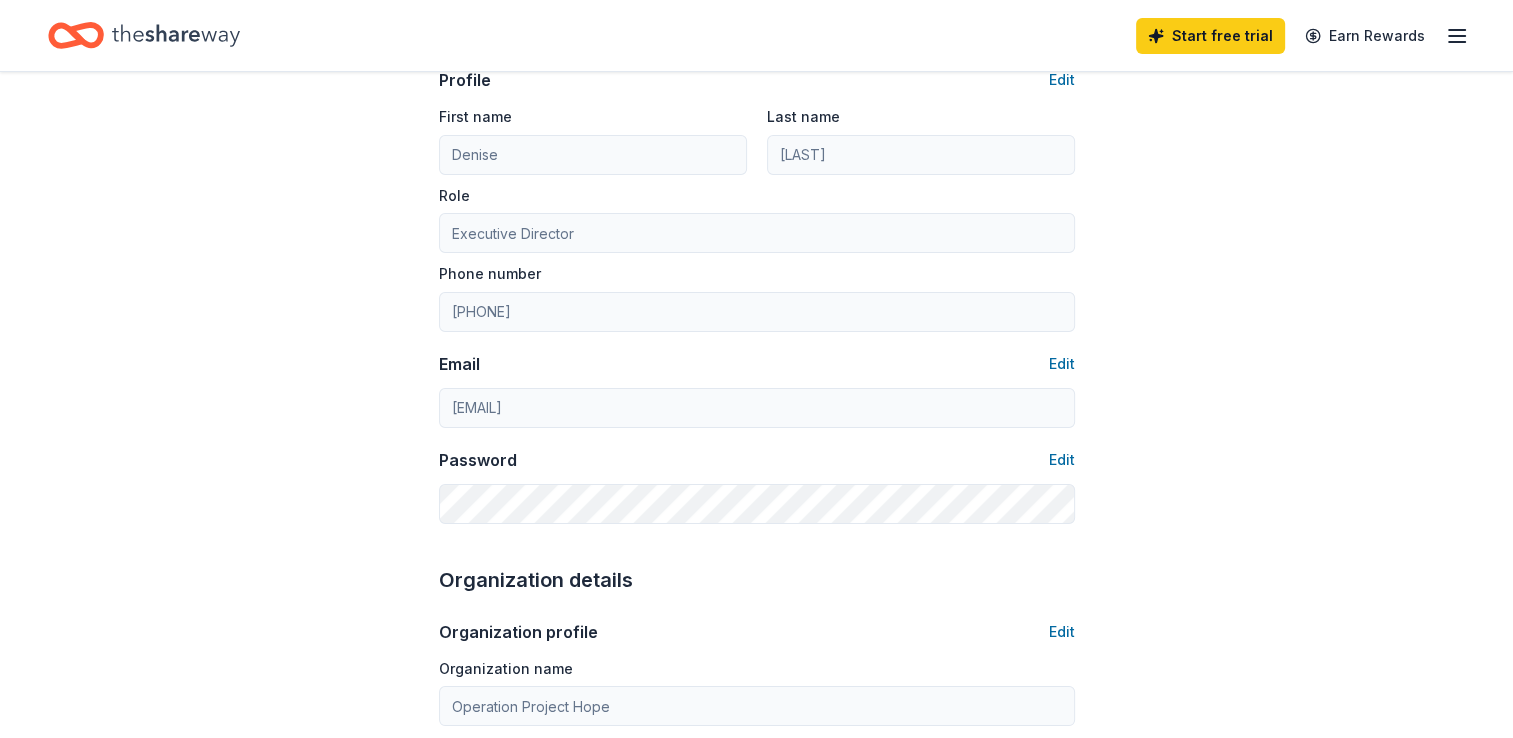 scroll, scrollTop: 154, scrollLeft: 0, axis: vertical 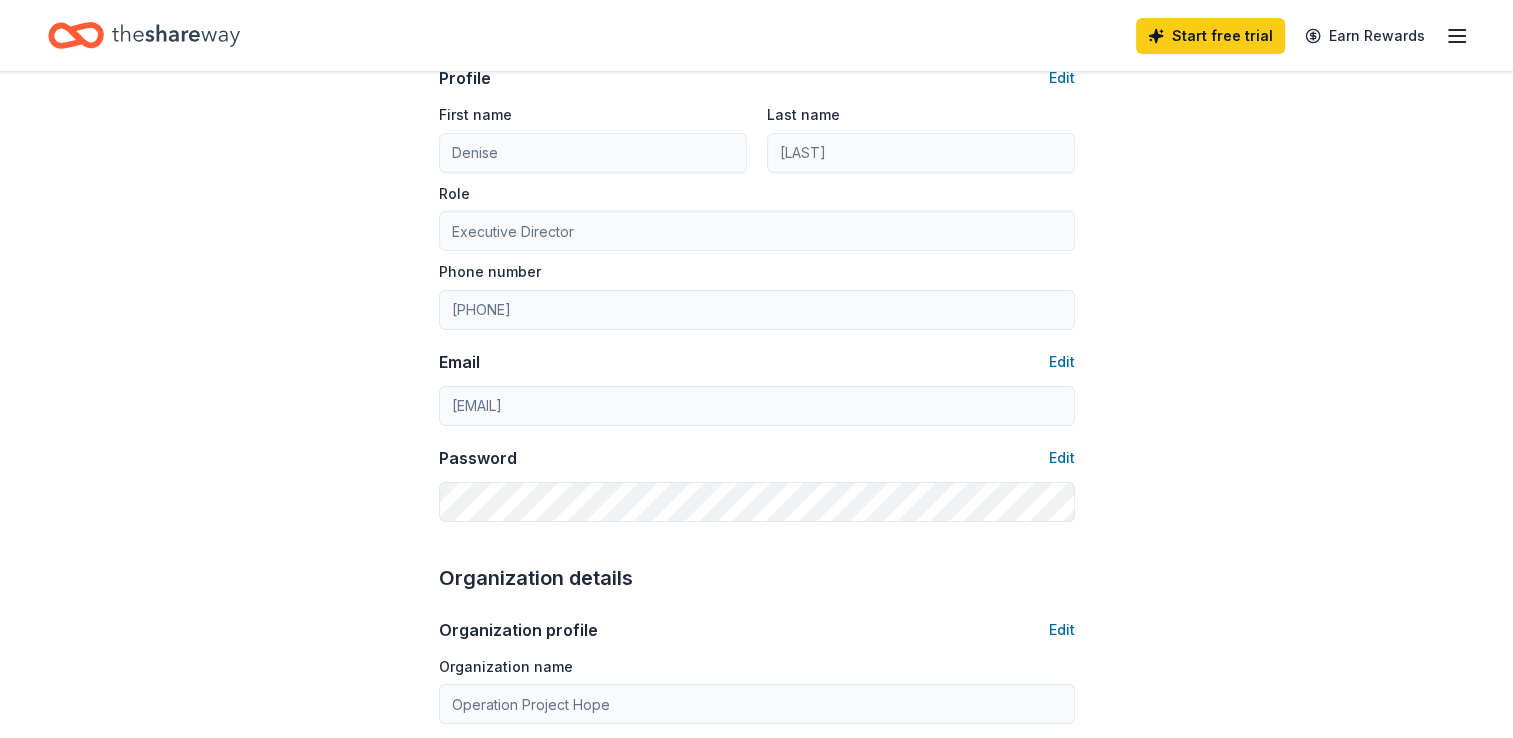 click on "Account About me Profile Edit First name Denise Last name Wirth Role Executive Director Phone number 562-686-7091 Email Edit drwirth62@yahoo.com Password Edit Organization details Organization profile Edit Organization name Operation Project Hope ZIP code 91214 Website https://www.operationprojecthope.org EIN Edit 46-5481217 501(c)(3) Letter Edit About your organization Edit Cause tags Education Mission statement Operation Project Hope is a nonprofit organization focused on education. It is based in La Crescenta, CA. It received its nonprofit status in 2014. Social handles Edit Instagram LinkedIn Facebook X (Twitter)" at bounding box center (756, 811) 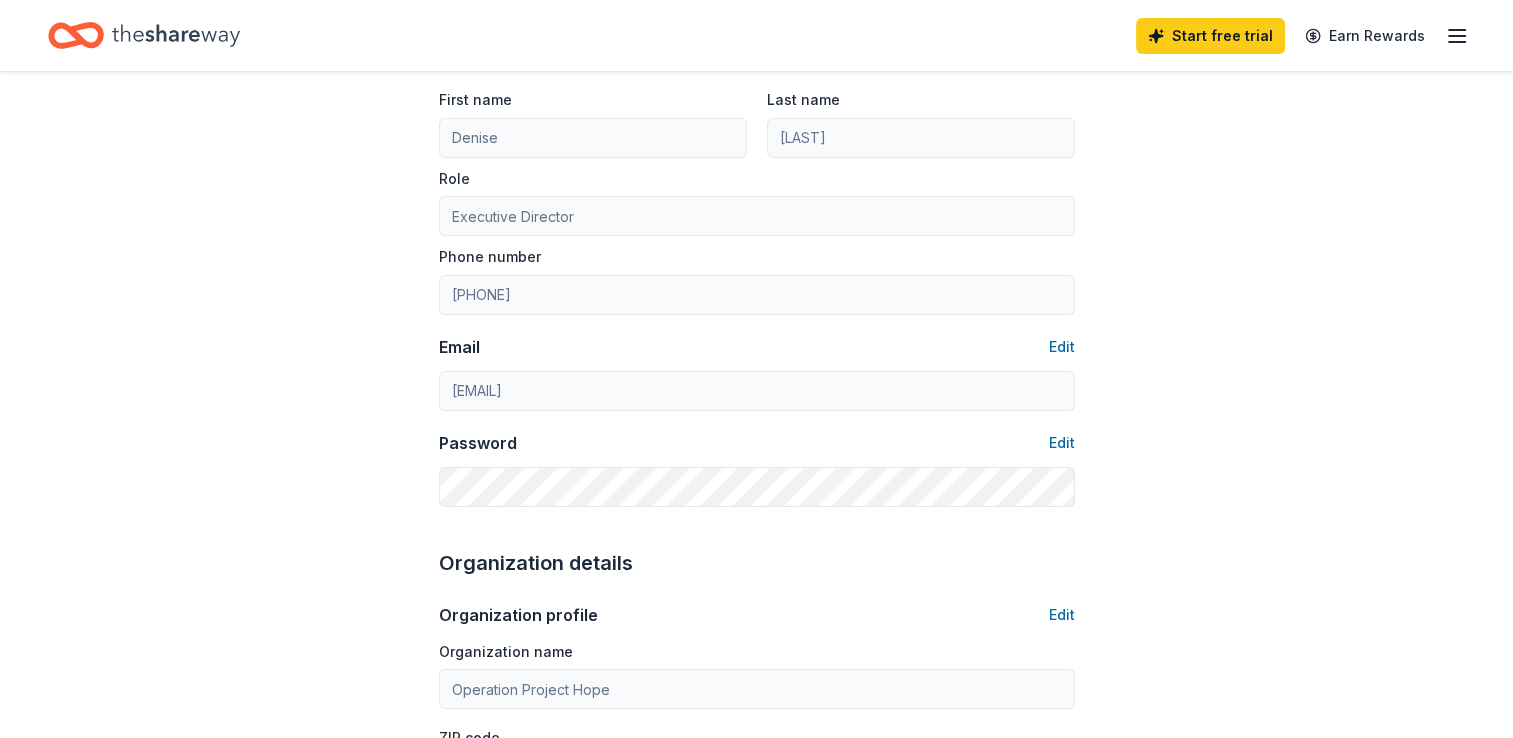 scroll, scrollTop: 172, scrollLeft: 0, axis: vertical 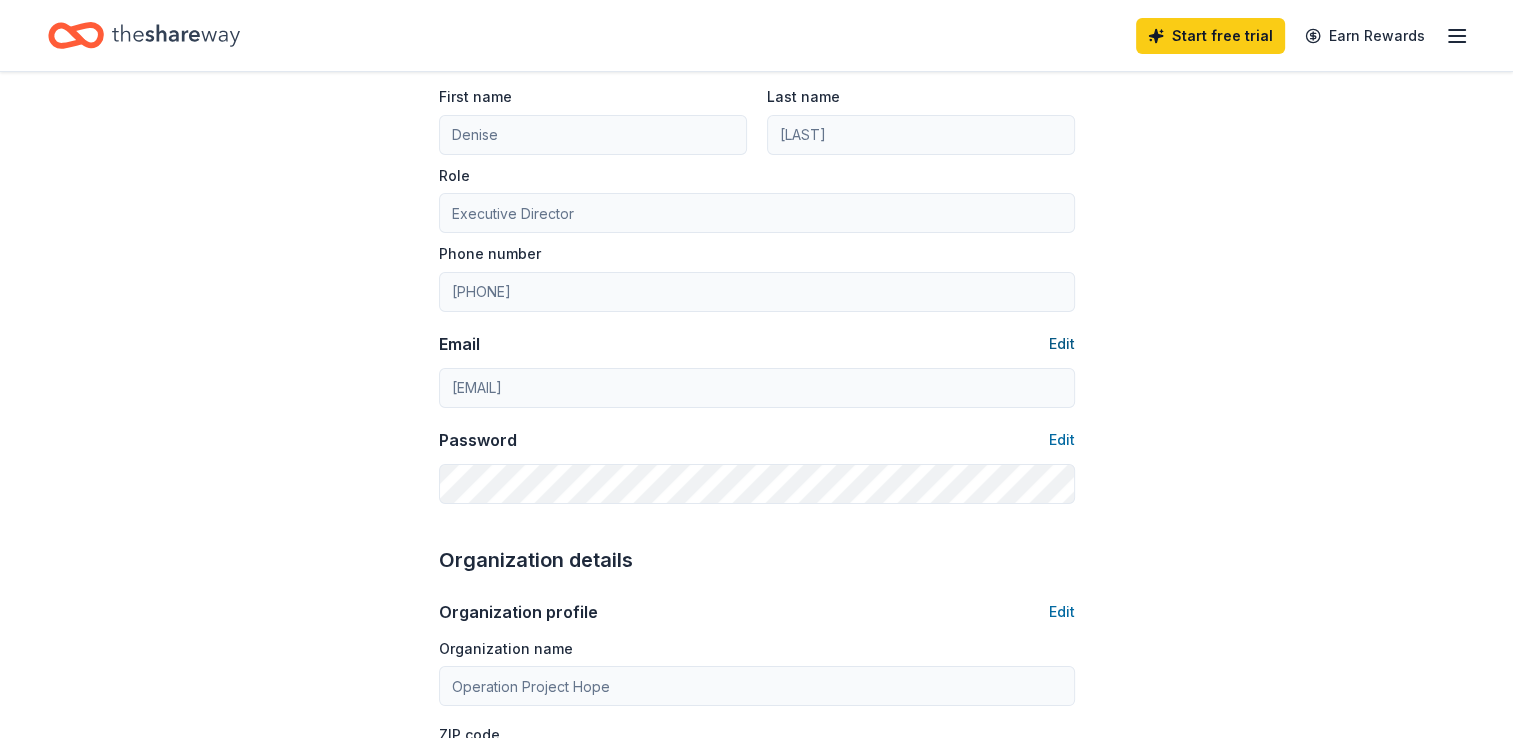 click on "Edit" at bounding box center [1062, 344] 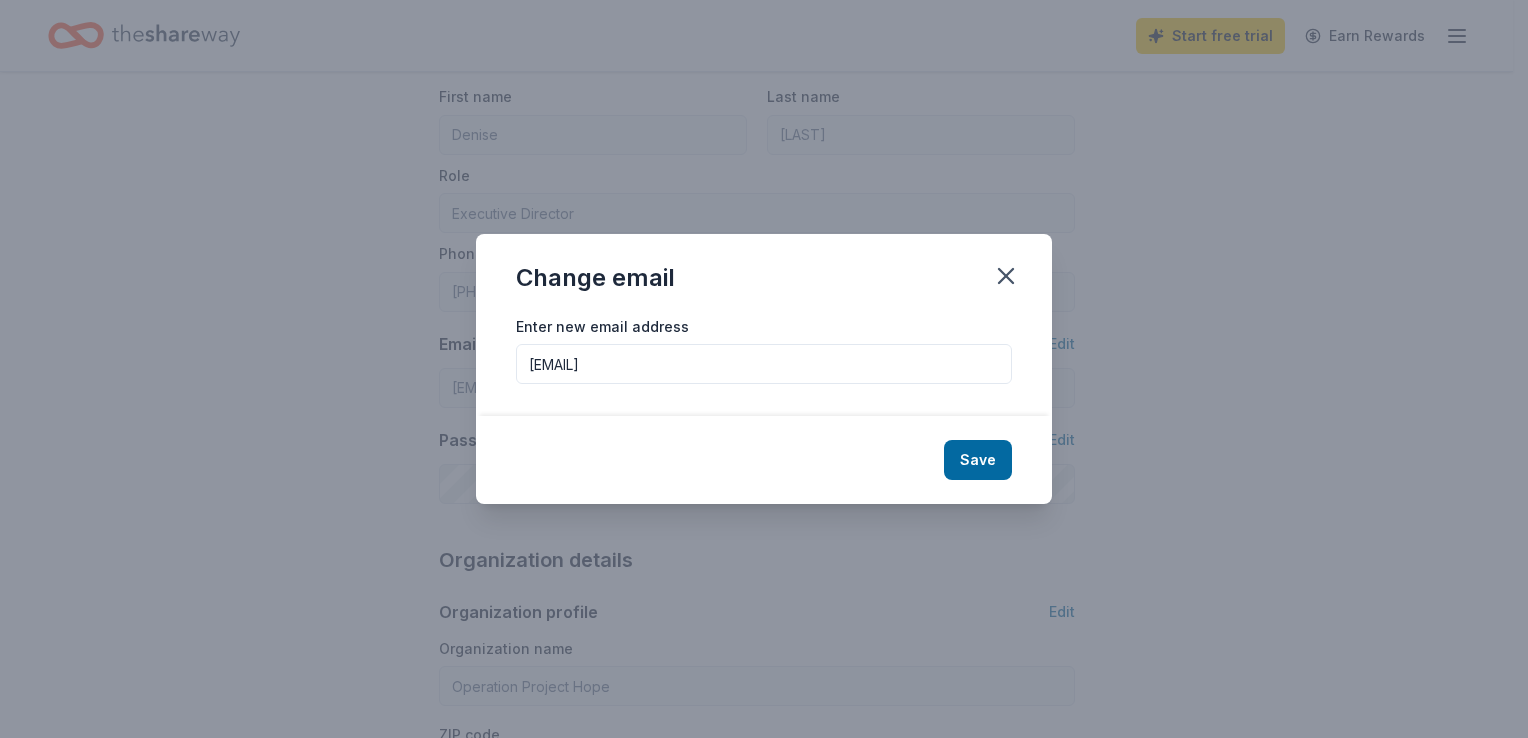 drag, startPoint x: 692, startPoint y: 372, endPoint x: 517, endPoint y: 374, distance: 175.01143 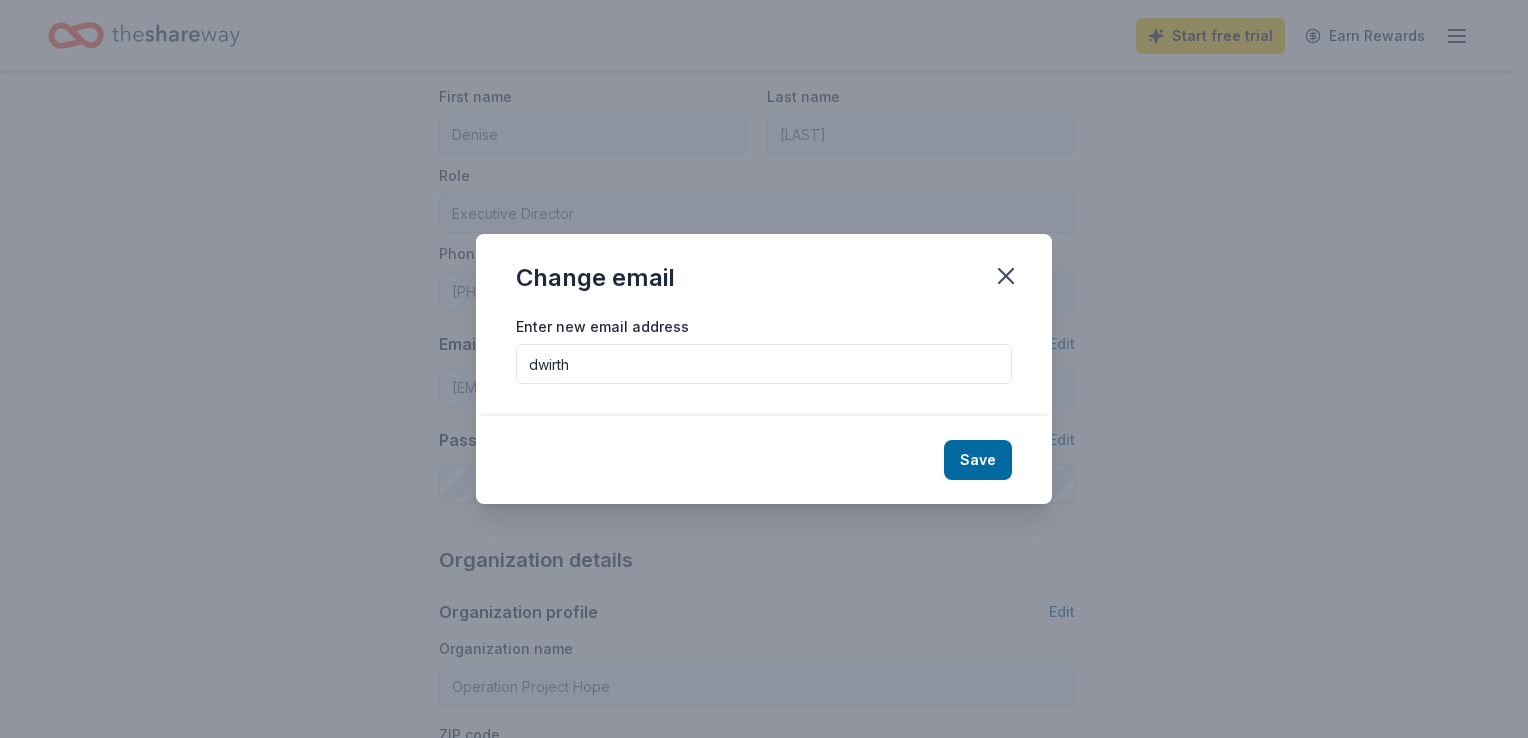 type on "dwirth@operationprojecthope.org" 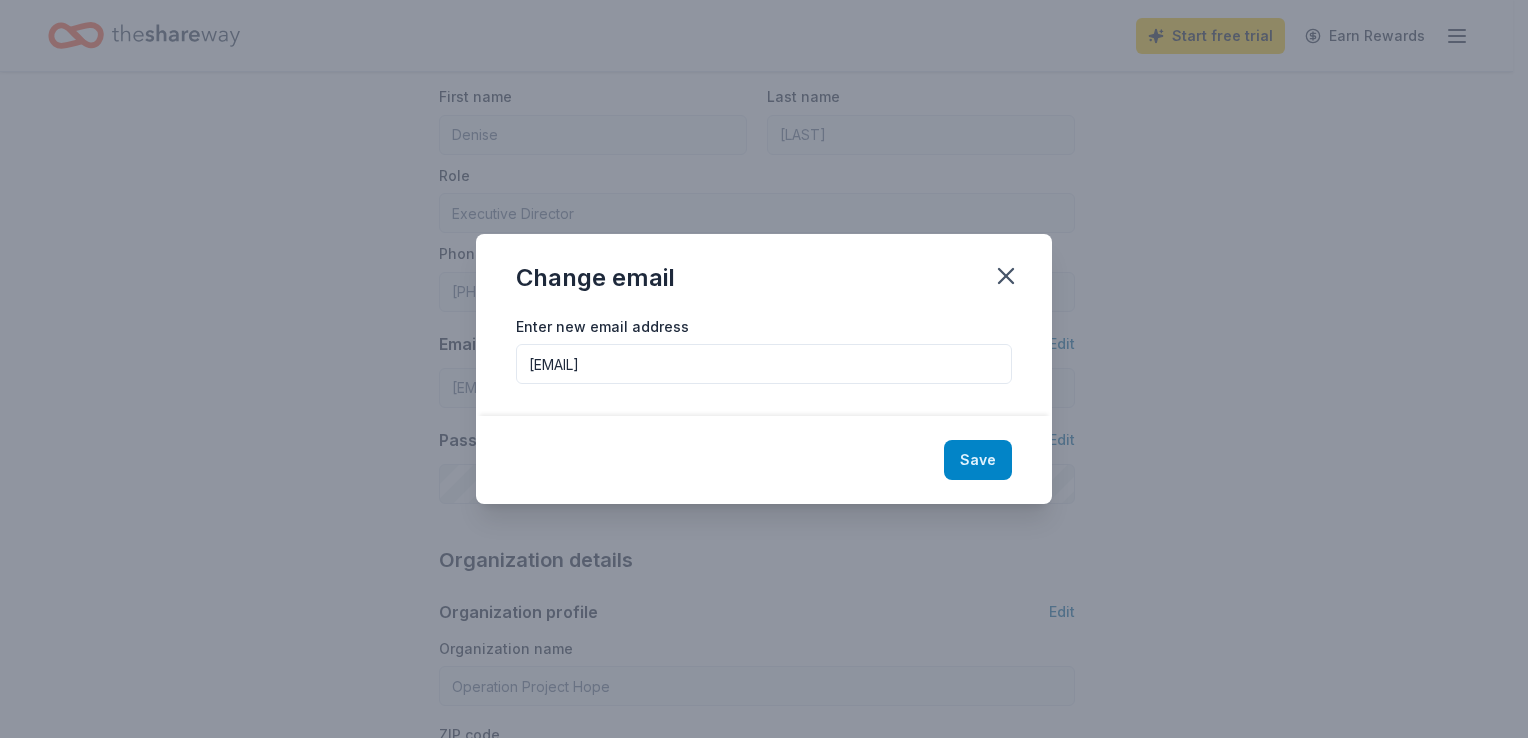 click on "Save" at bounding box center (978, 460) 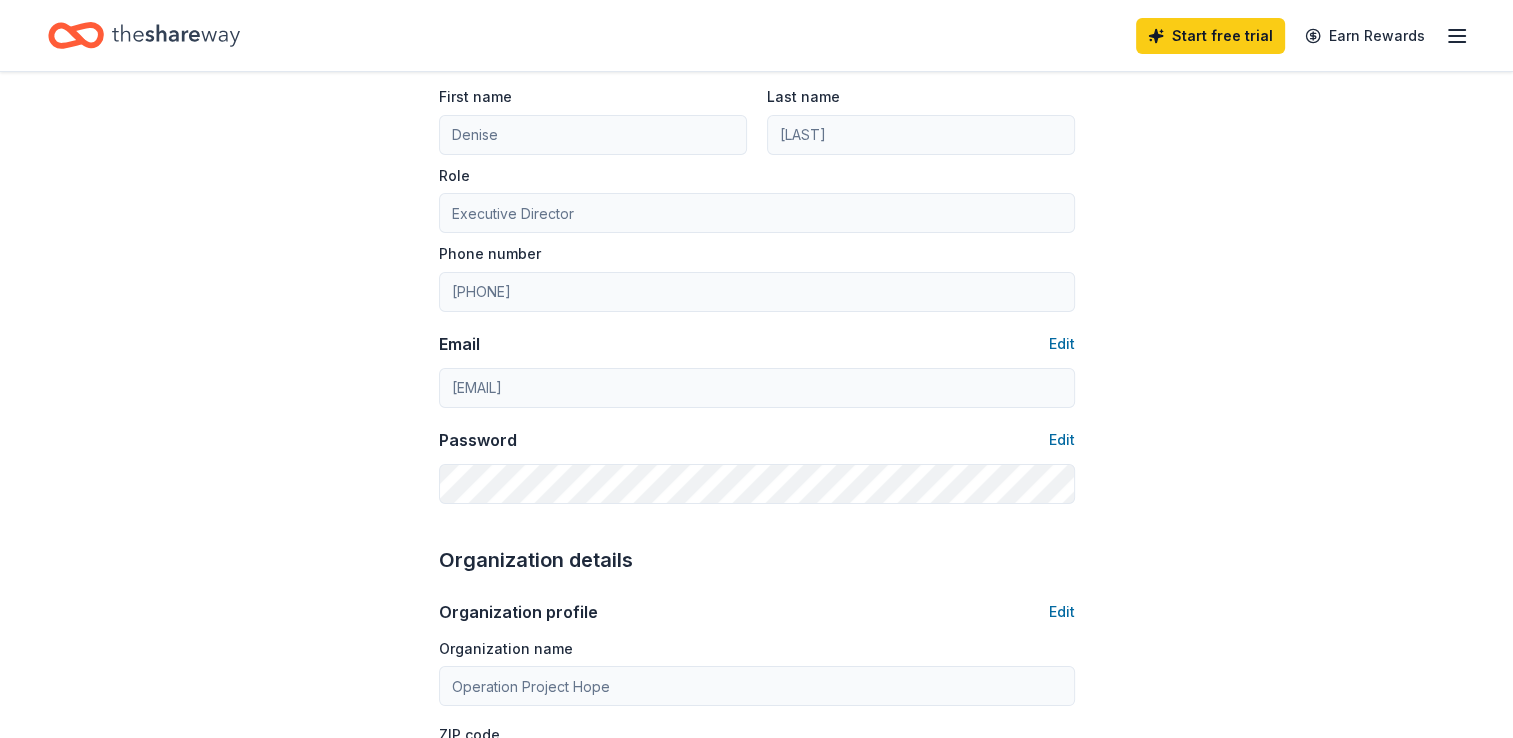 type on "dwirth@operationprojecthope.org" 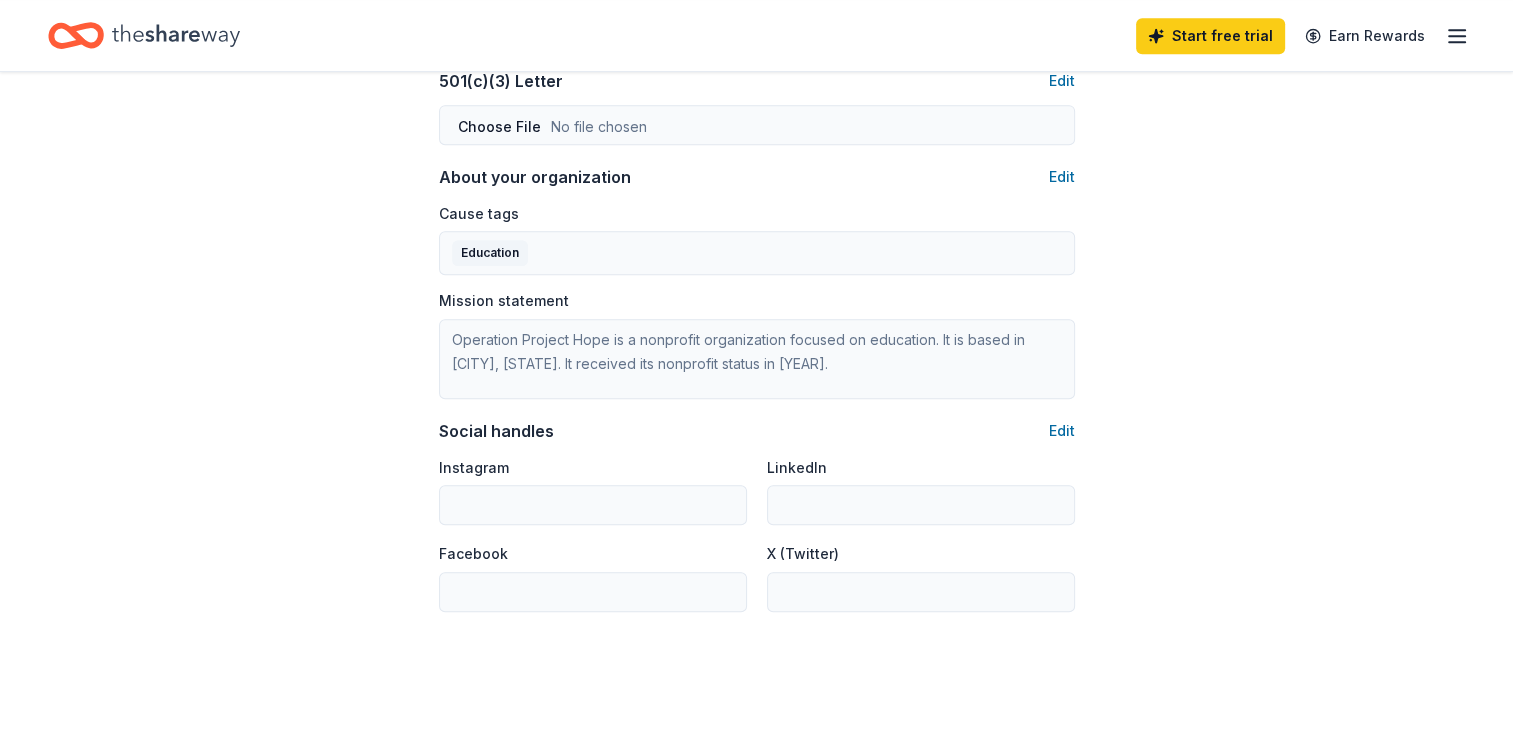 scroll, scrollTop: 1100, scrollLeft: 0, axis: vertical 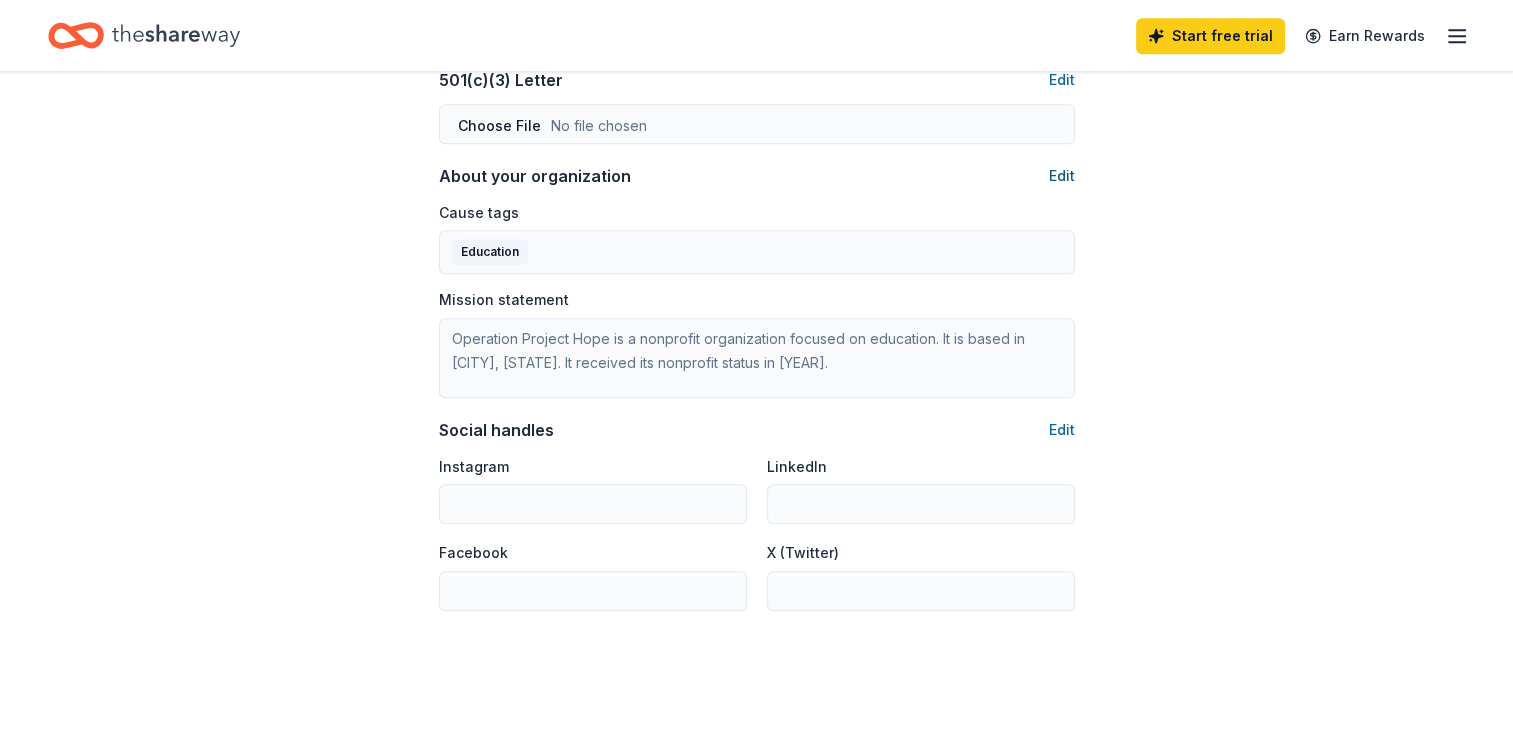 click on "Edit" at bounding box center (1062, 176) 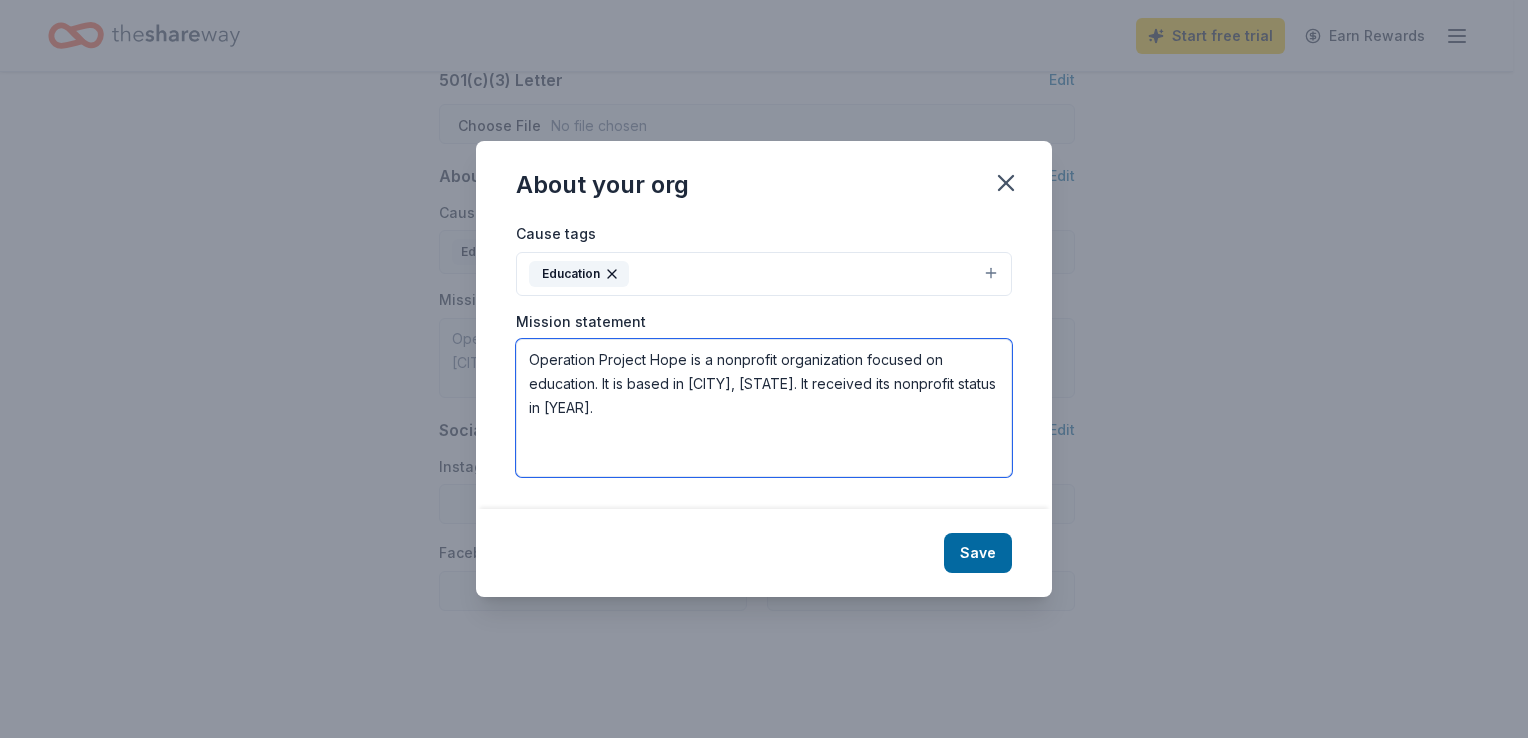 click on "Operation Project Hope is a nonprofit organization focused on education. It is based in La Crescenta, [STATE]. It received its nonprofit status in 2014." at bounding box center [764, 408] 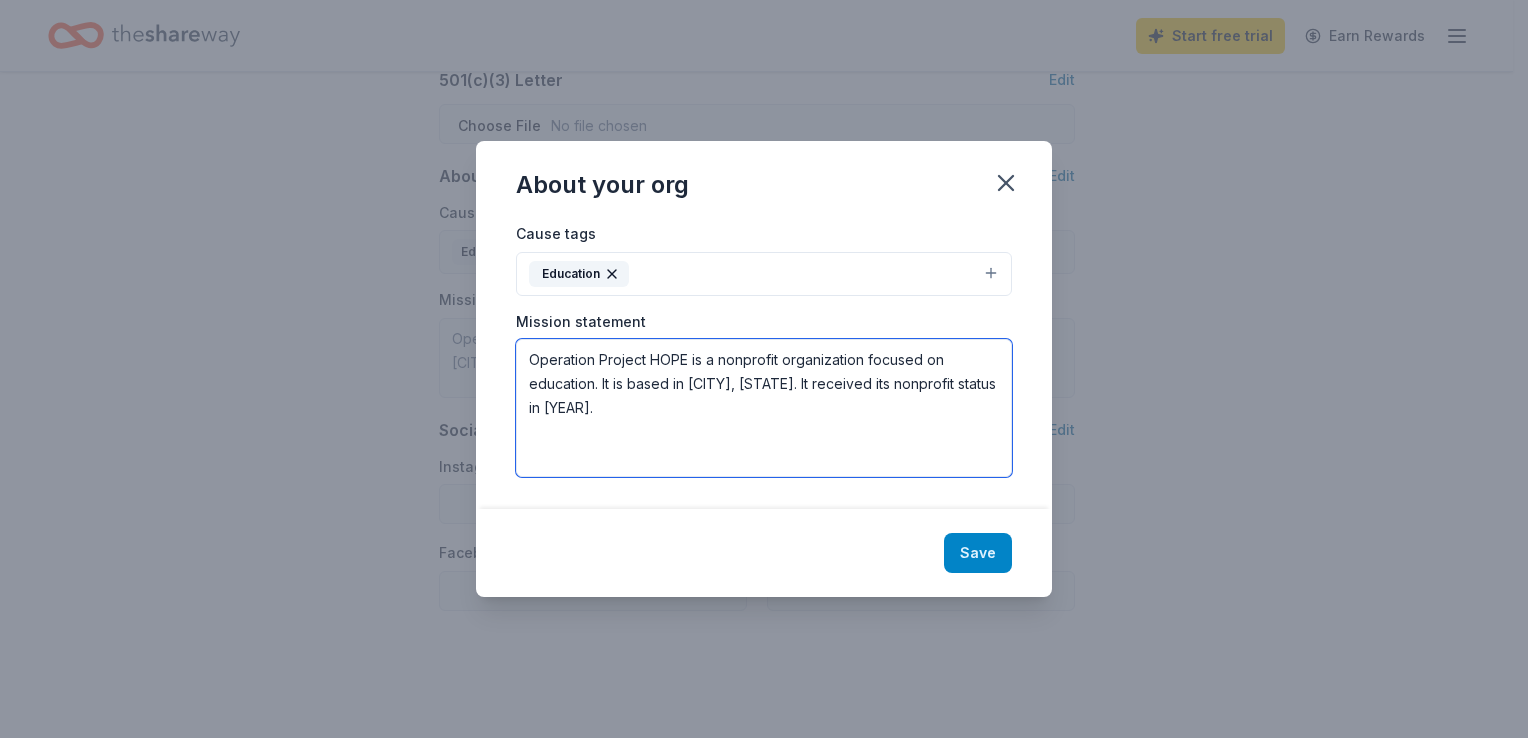 type on "Operation Project HOPE is a nonprofit organization focused on education. It is based in La Crescenta, CA. It received its nonprofit status in 2014." 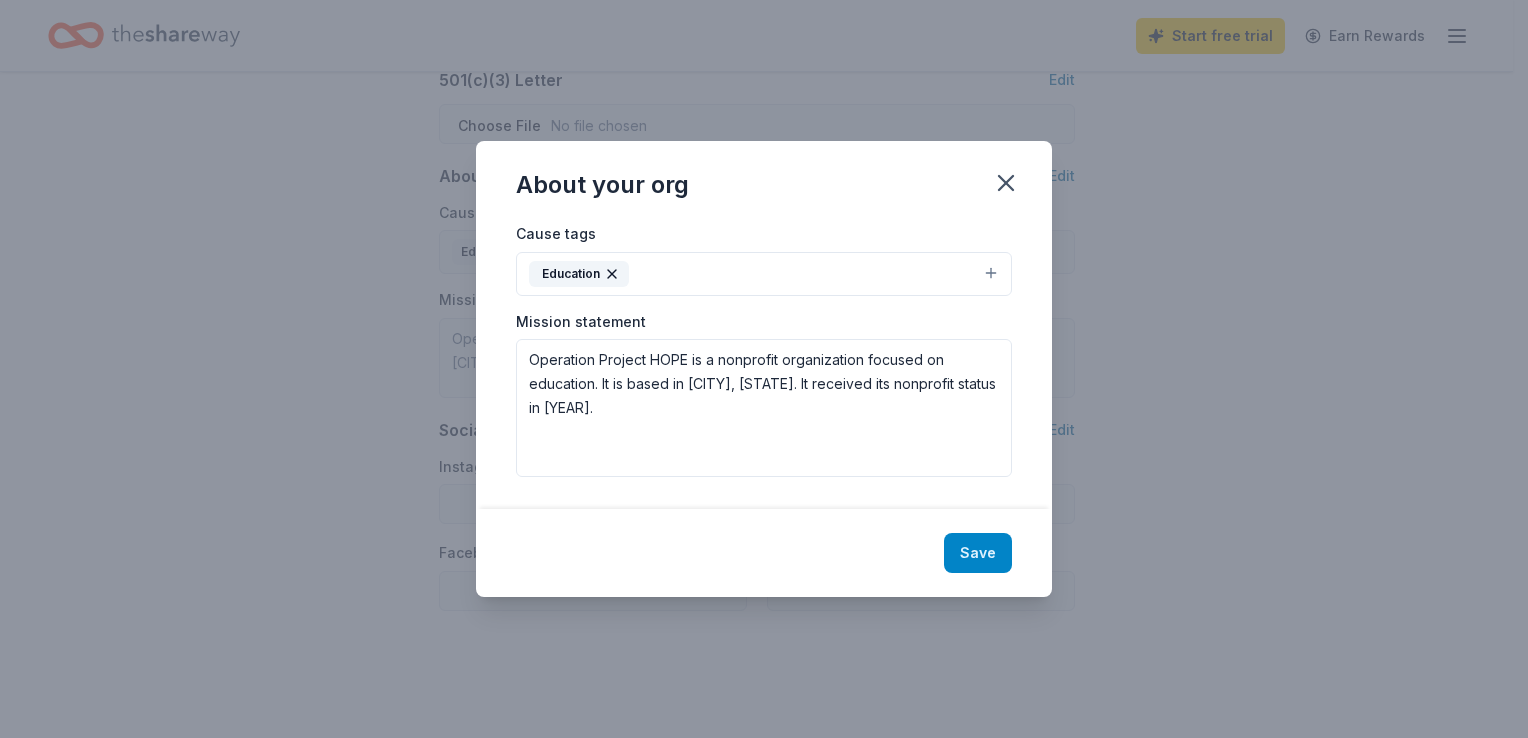 click on "Save" at bounding box center [978, 553] 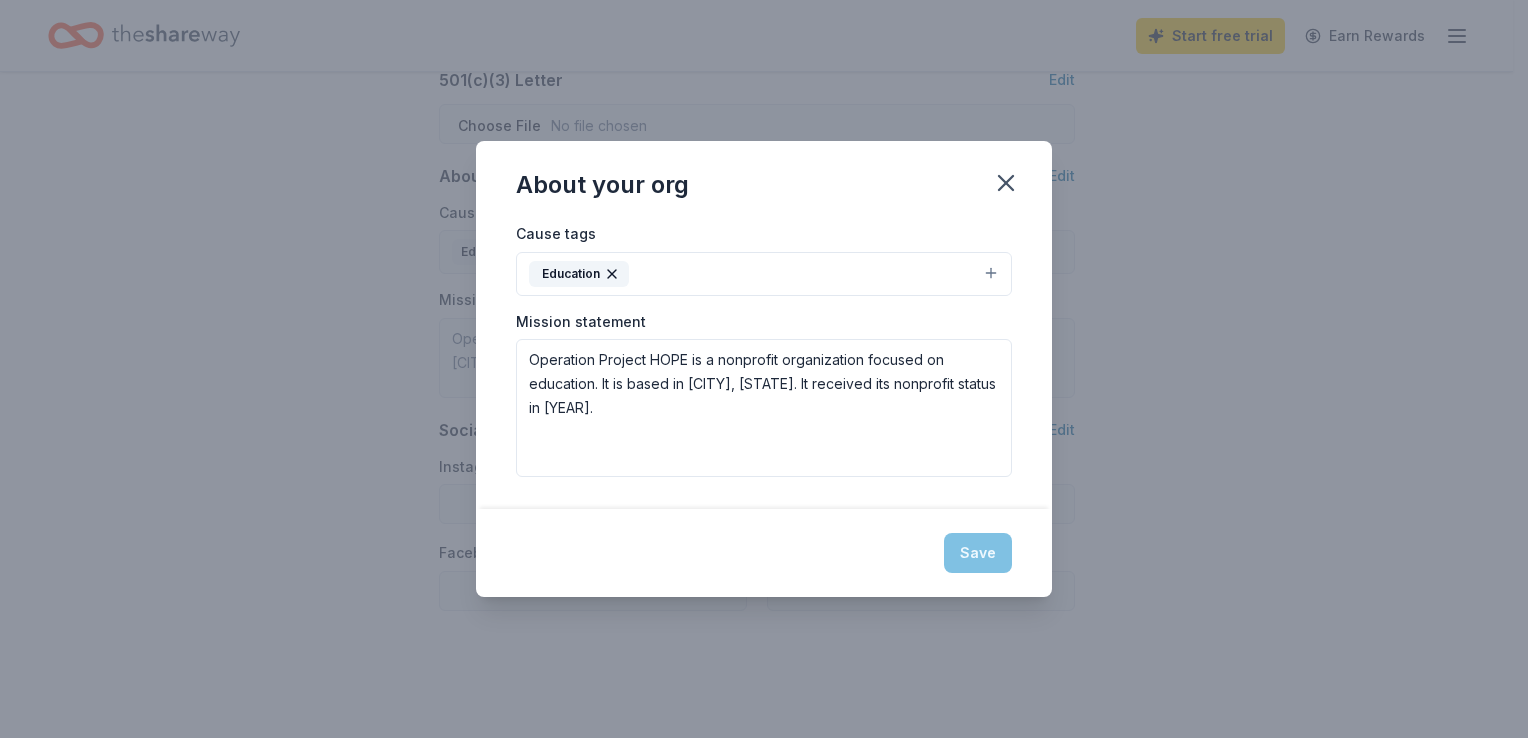 type on "Operation Project HOPE is a nonprofit organization focused on education. It is based in La Crescenta, CA. It received its nonprofit status in 2014." 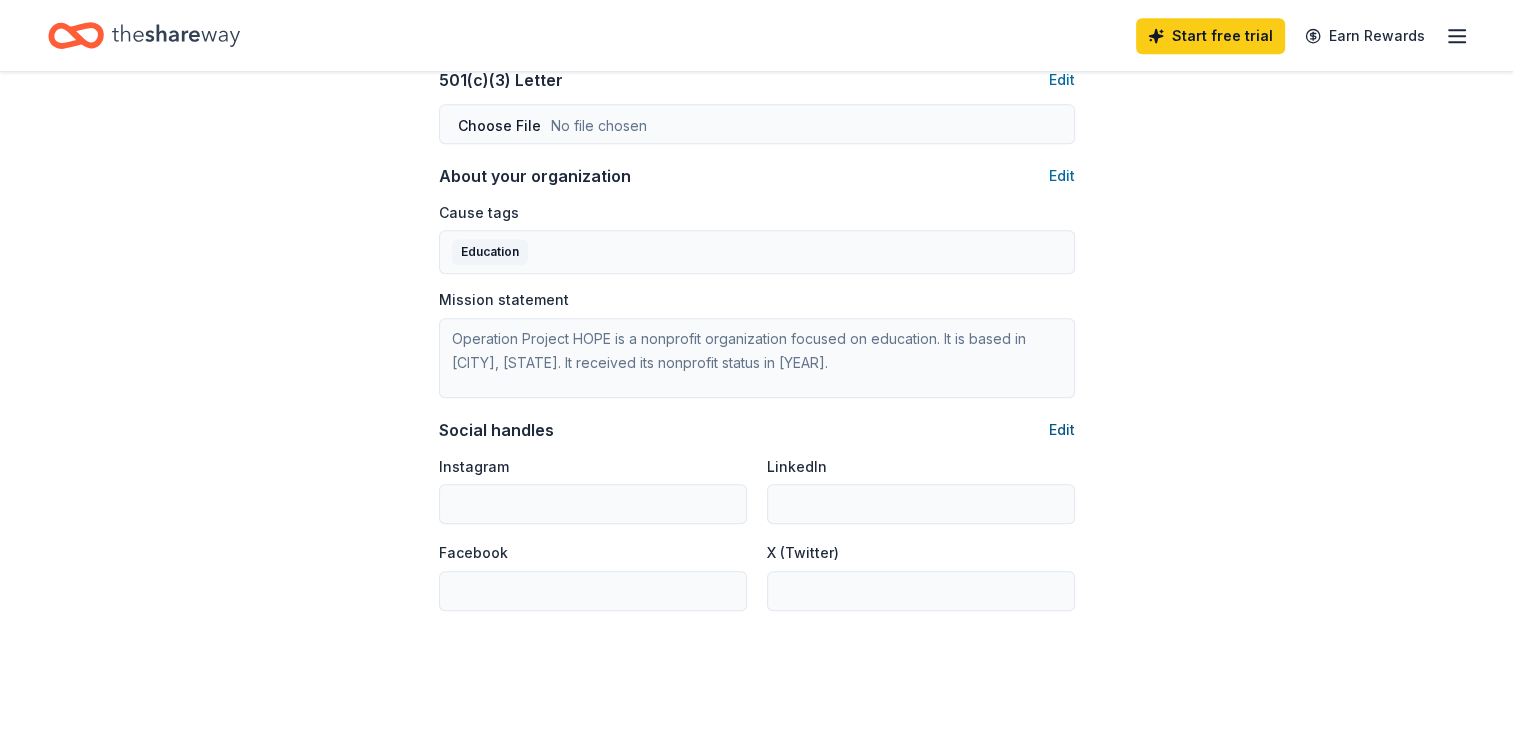 click on "Edit" at bounding box center [1062, 430] 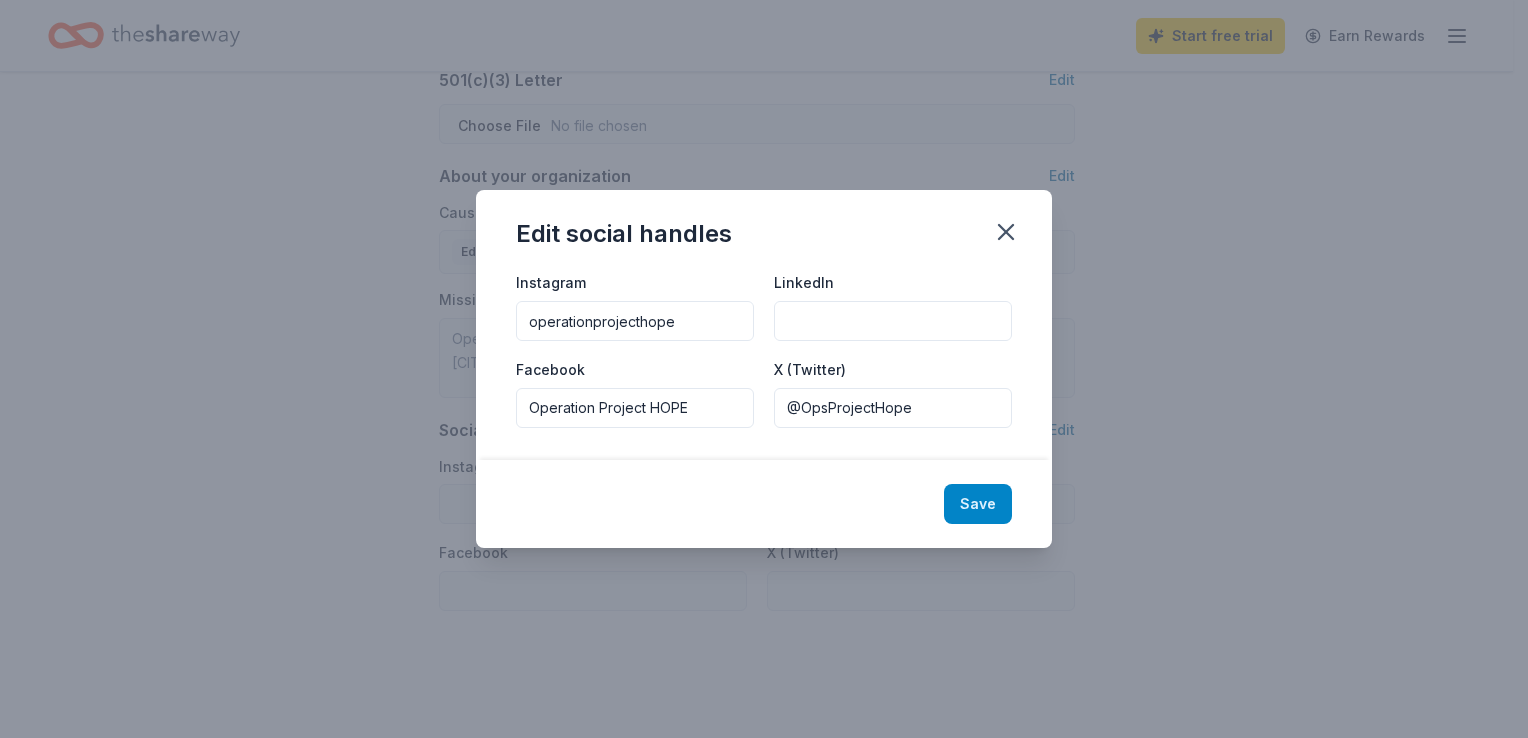 click on "Save" at bounding box center [978, 504] 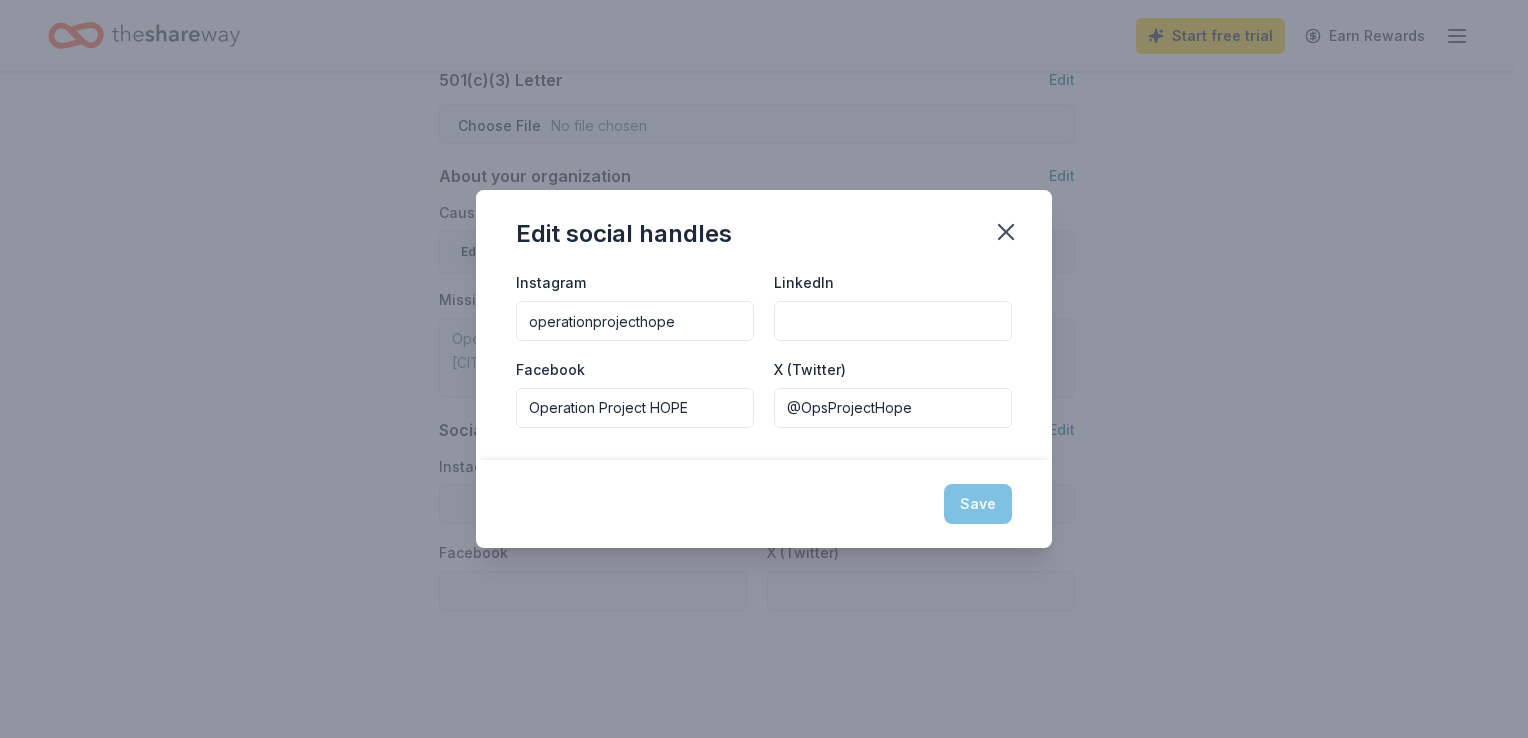 type on "operationprojecthope" 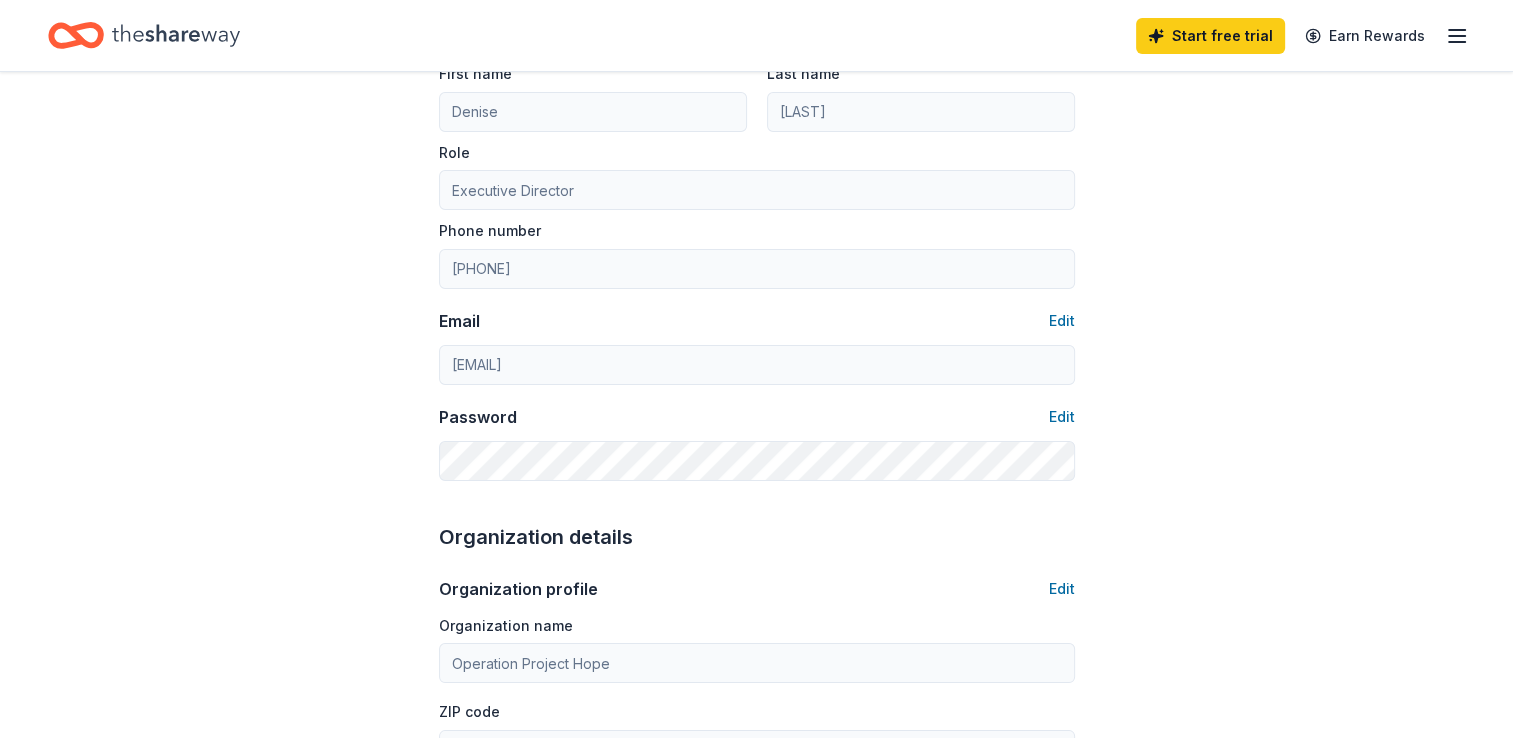 scroll, scrollTop: 0, scrollLeft: 0, axis: both 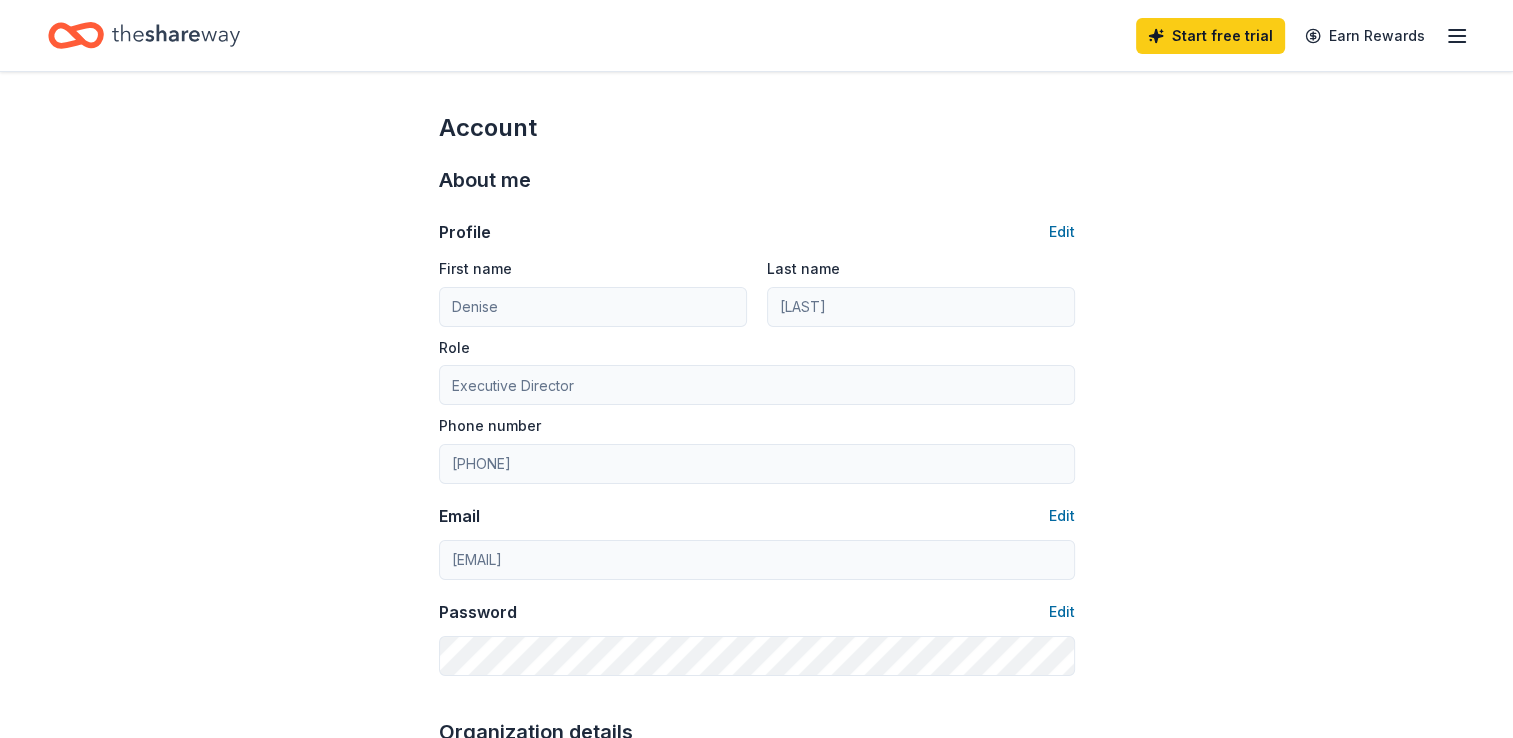 click on "Account About me Profile Edit First name Denise Last name Wirth Role Executive Director Phone number 562-686-7091 Email Edit dwirth@operationprojecthope.org Password Edit Organization details Organization profile Edit Organization name Operation Project Hope ZIP code 91214 Website https://www.operationprojecthope.org EIN Edit 46-5481217 501(c)(3) Letter Edit About your organization Edit Cause tags Education Mission statement Operation Project HOPE is a nonprofit organization focused on education. It is based in La Crescenta, CA. It received its nonprofit status in 2014. Social handles Edit Instagram operationprojecthope LinkedIn Facebook Operation Project HOPE X (Twitter) @OpsProjectHope" at bounding box center [756, 965] 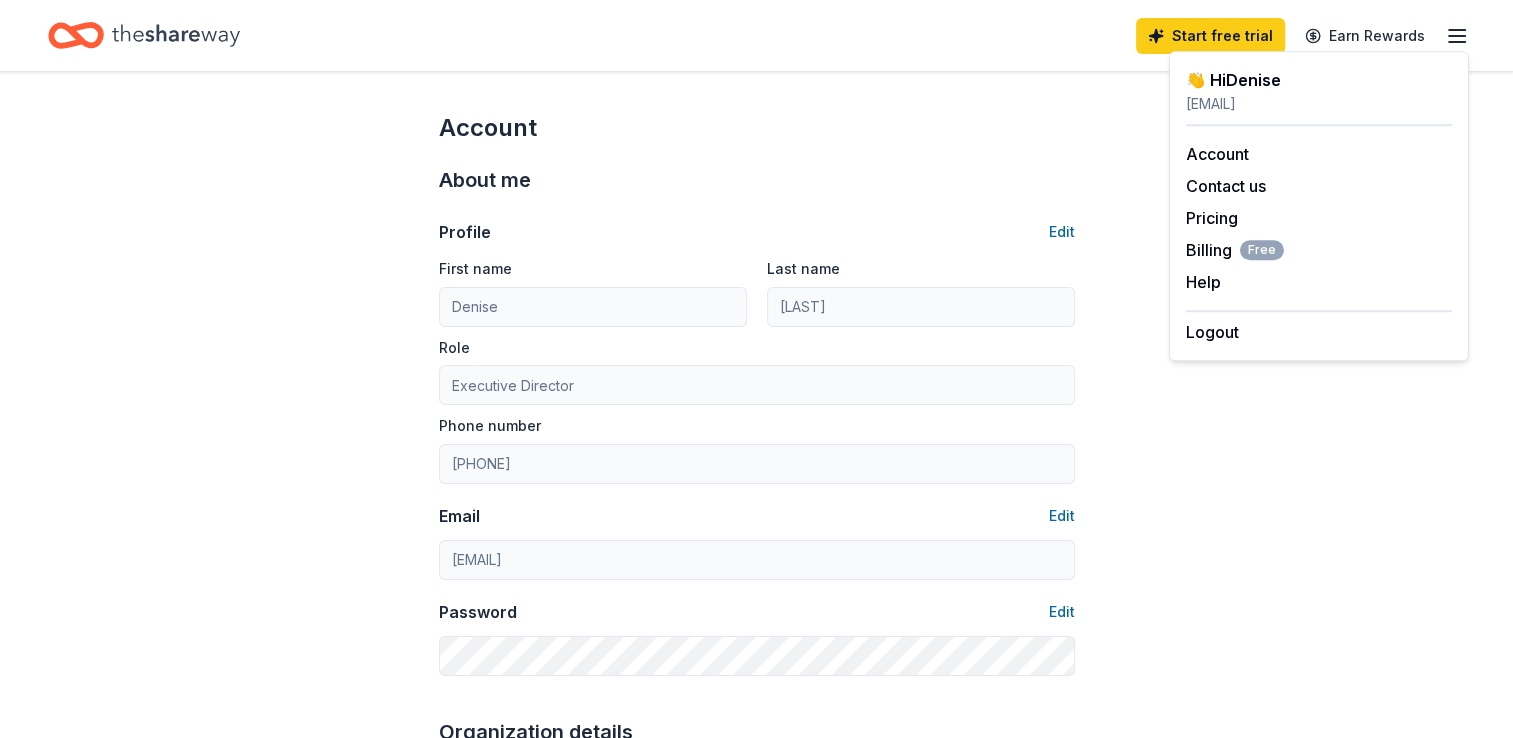 click 